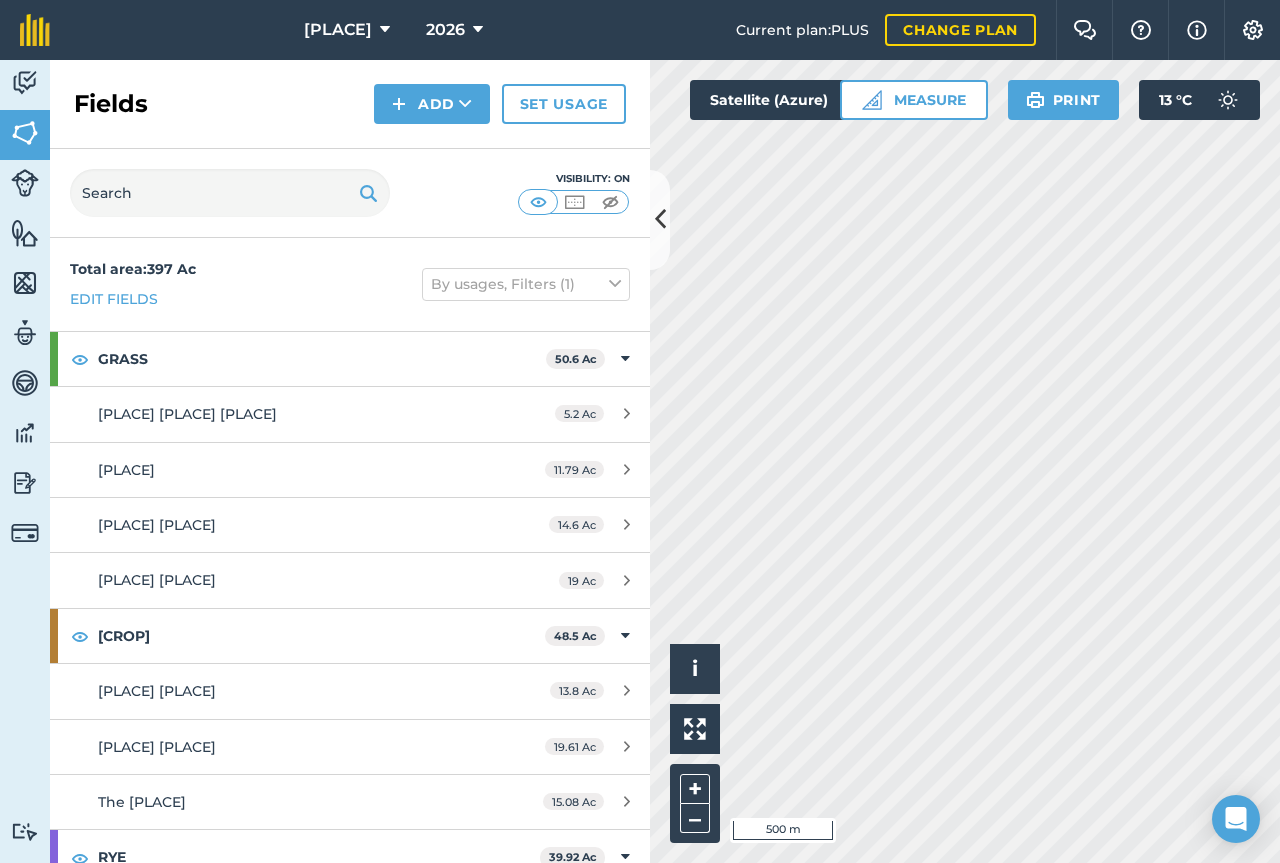 scroll, scrollTop: 0, scrollLeft: 0, axis: both 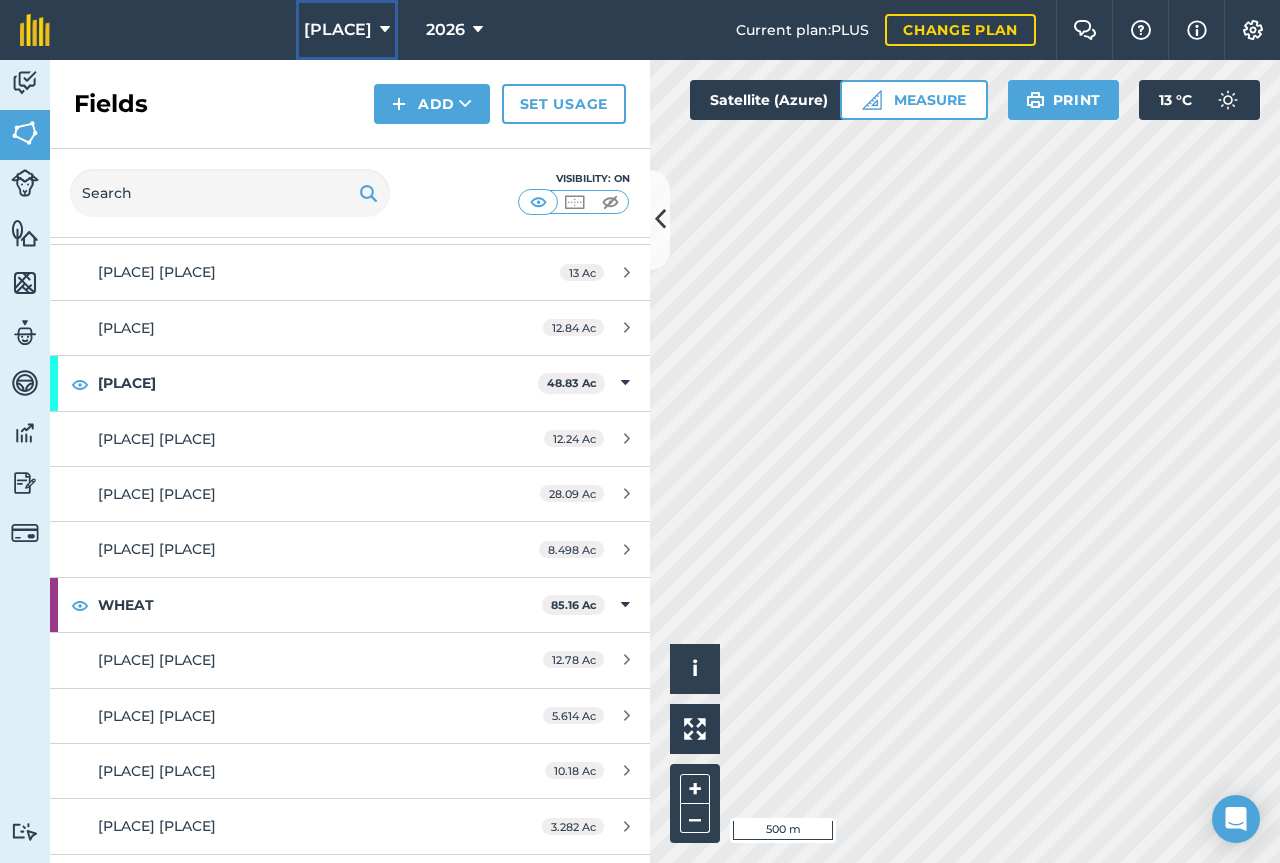 click on "Frampton" at bounding box center (338, 30) 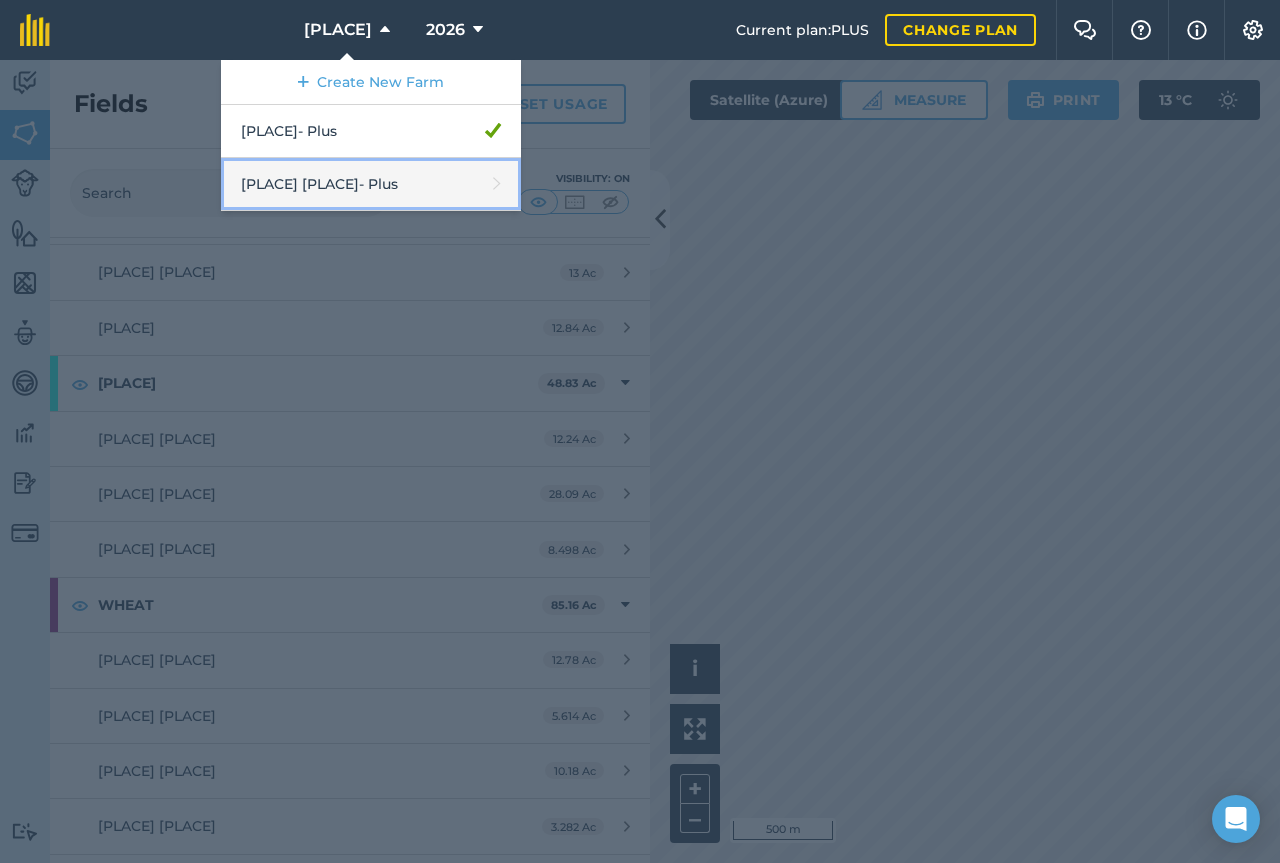 click on "Middlehall Farm  - Plus" at bounding box center [371, 184] 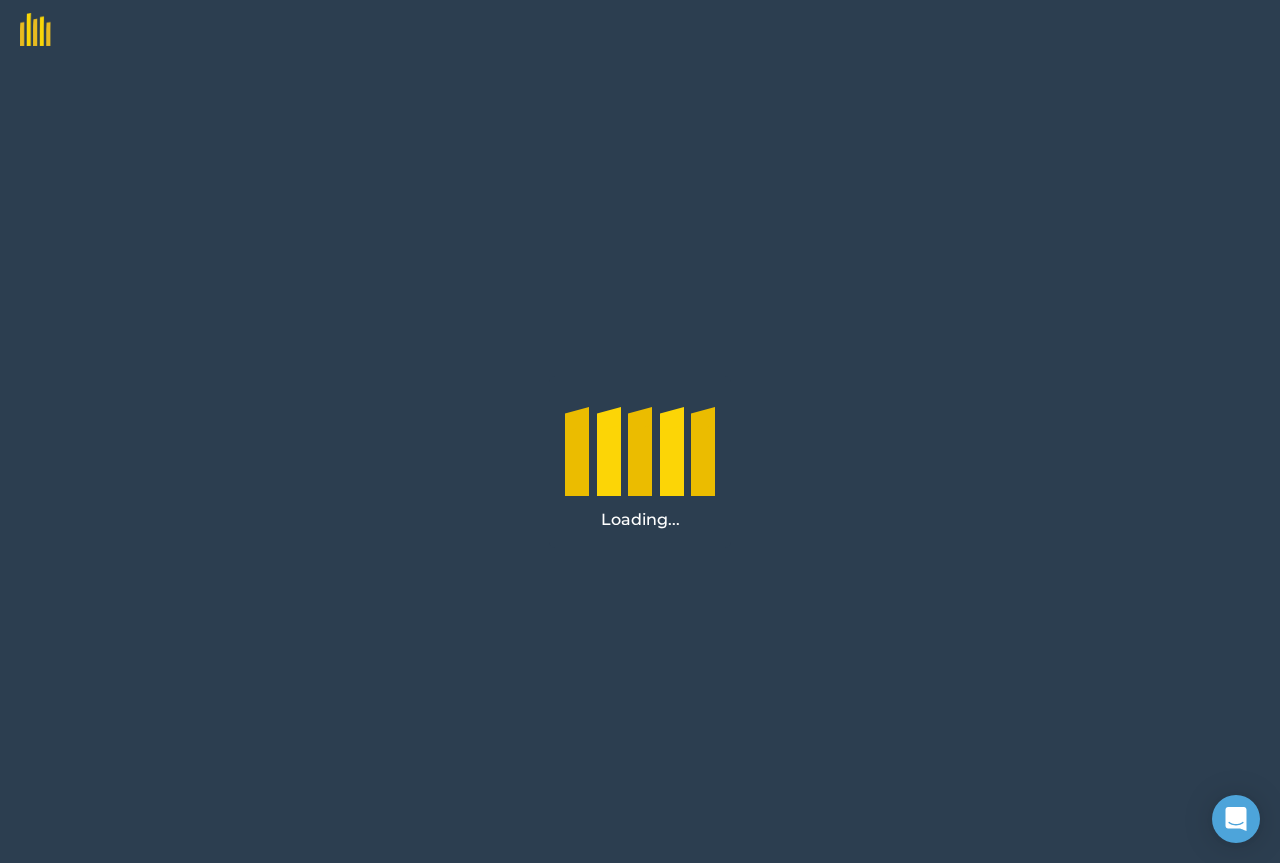scroll, scrollTop: 0, scrollLeft: 0, axis: both 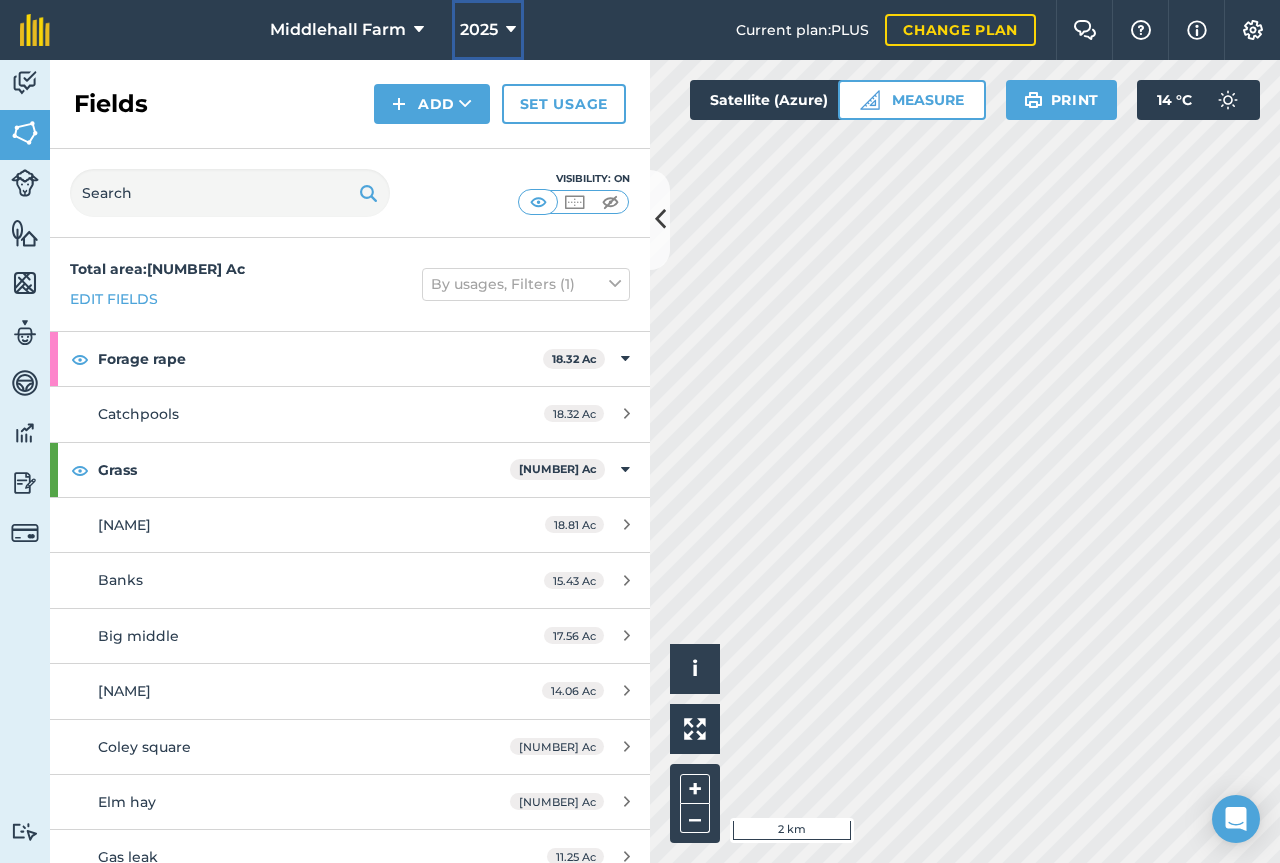 click on "2025" at bounding box center [488, 30] 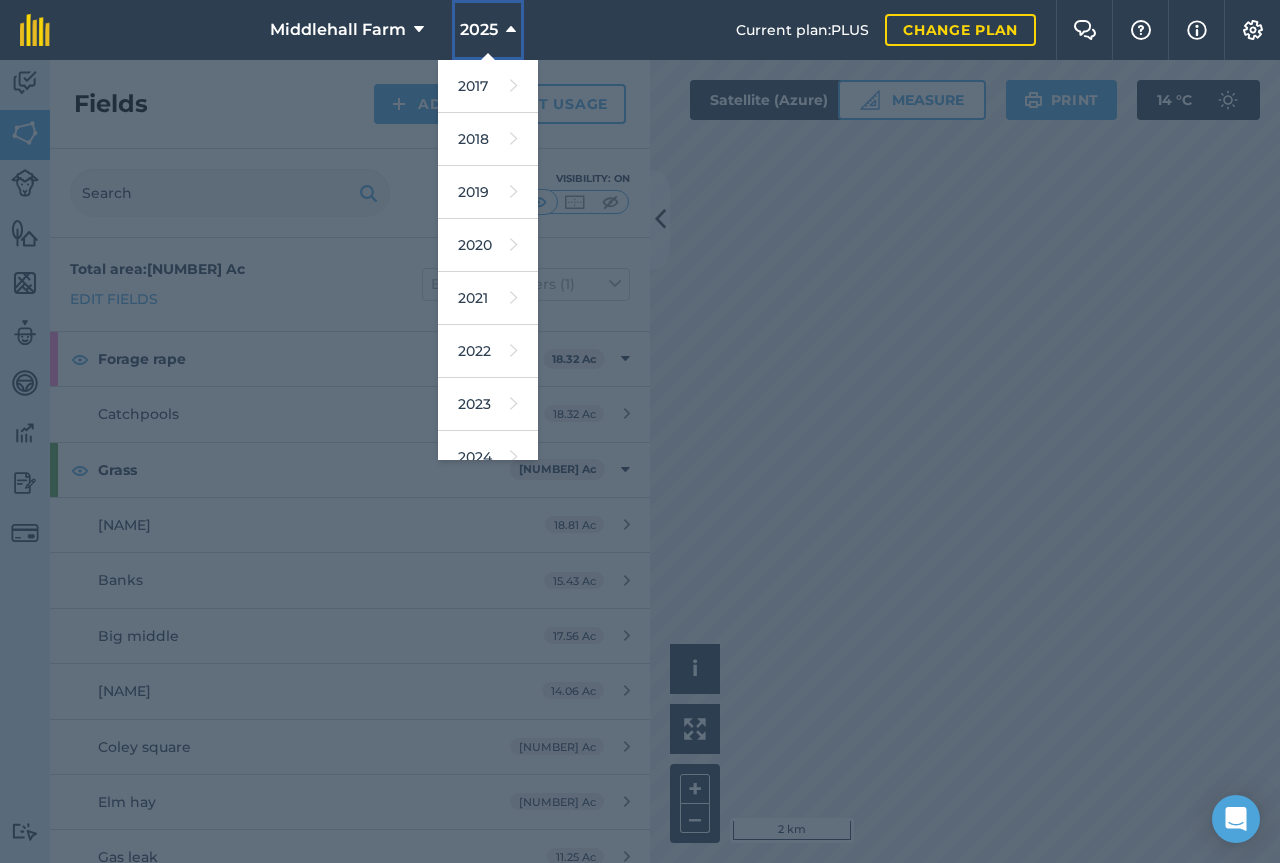 scroll, scrollTop: 0, scrollLeft: 0, axis: both 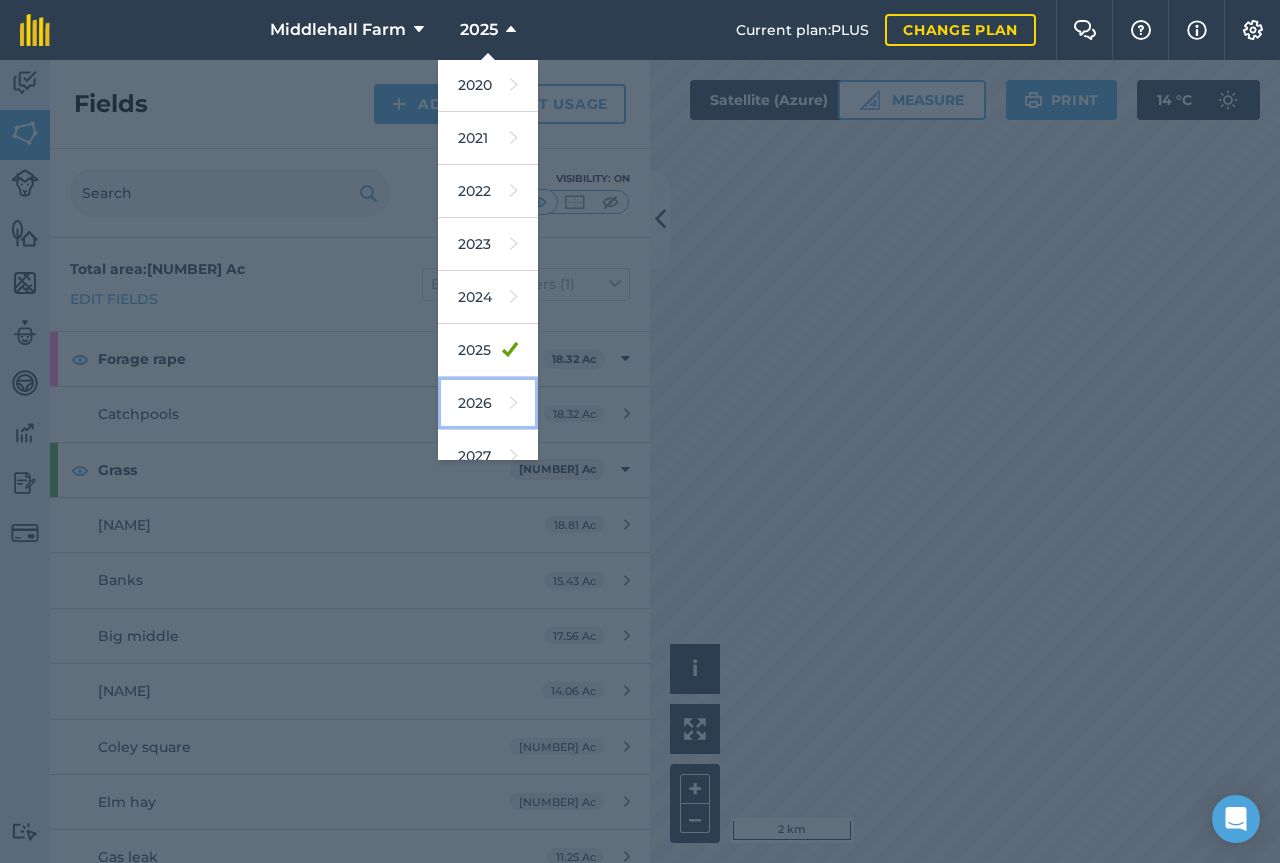 click on "2026" at bounding box center [488, 403] 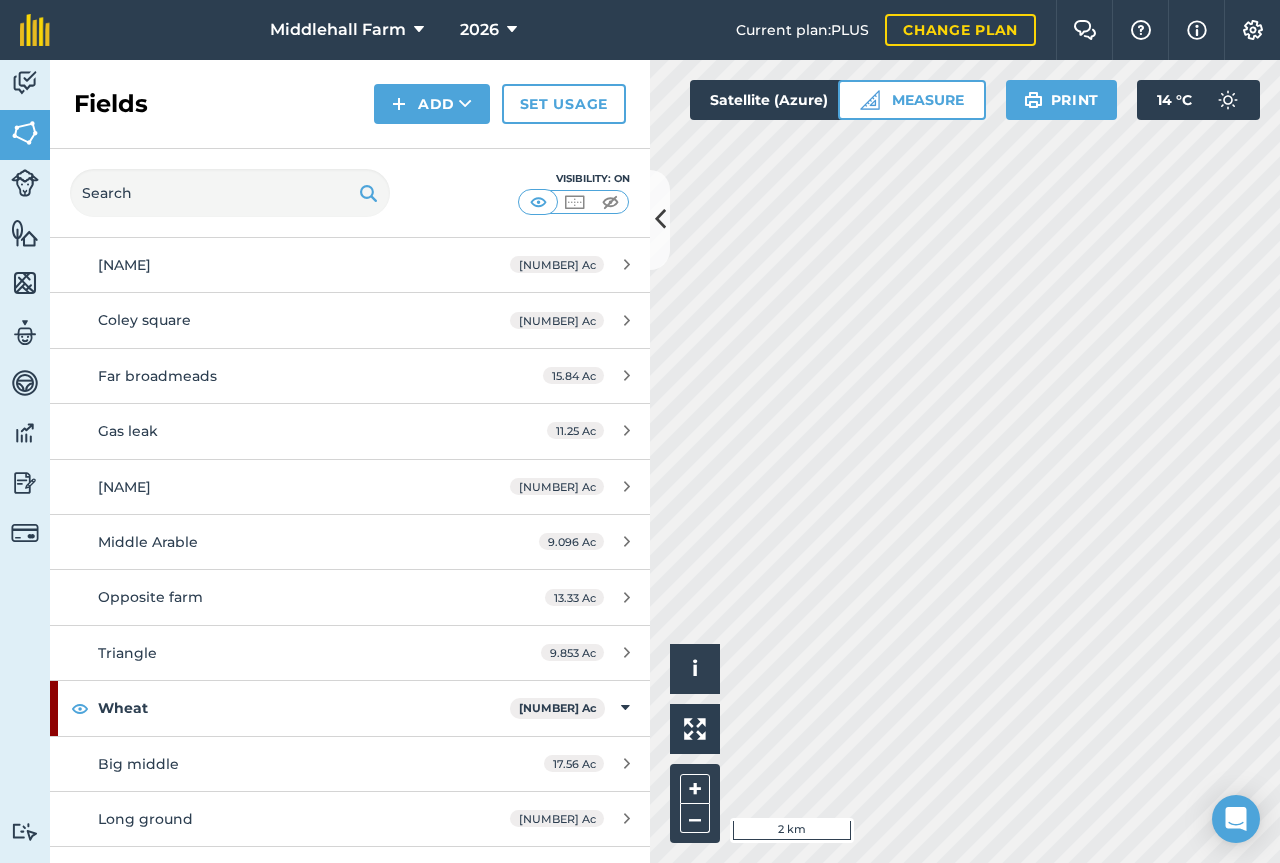 scroll, scrollTop: 1351, scrollLeft: 0, axis: vertical 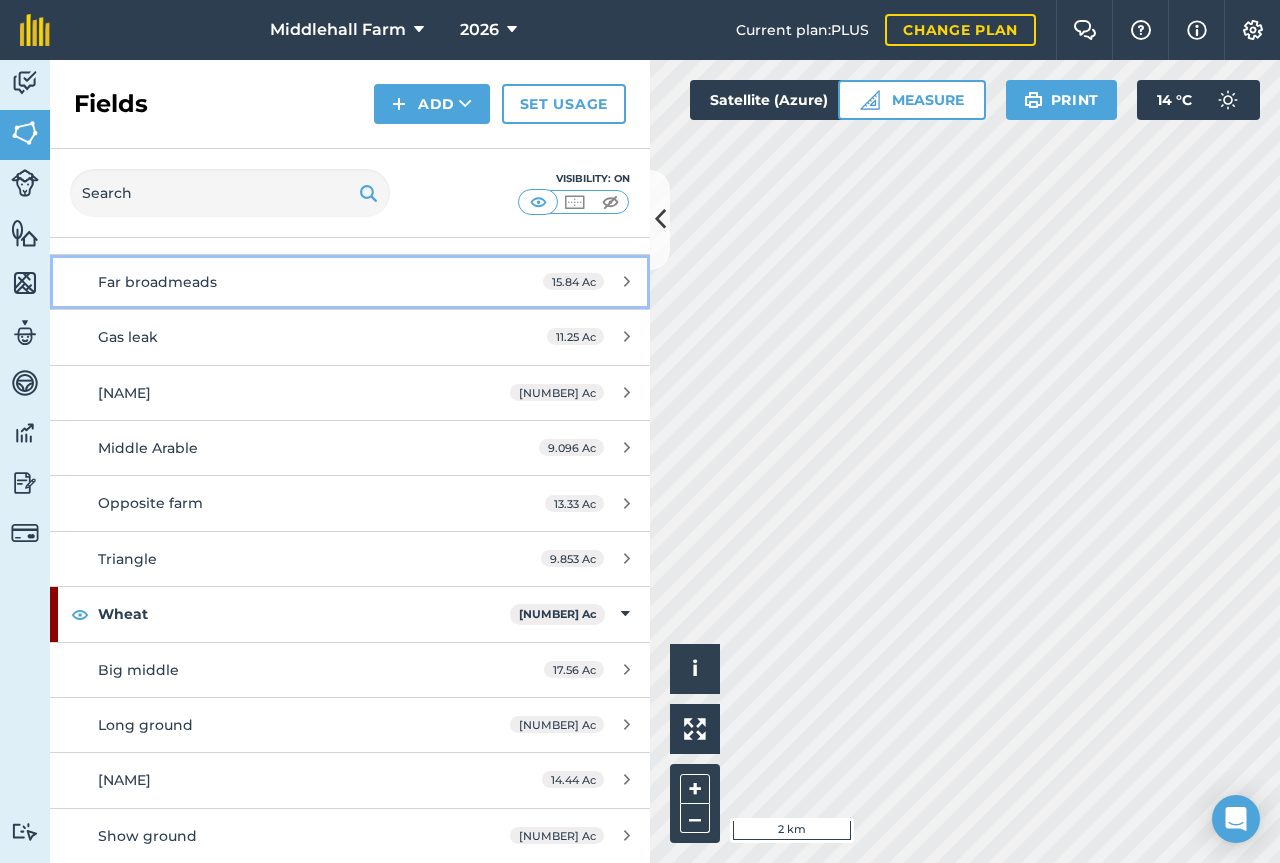 click on "Far broadmeads" at bounding box center (157, 282) 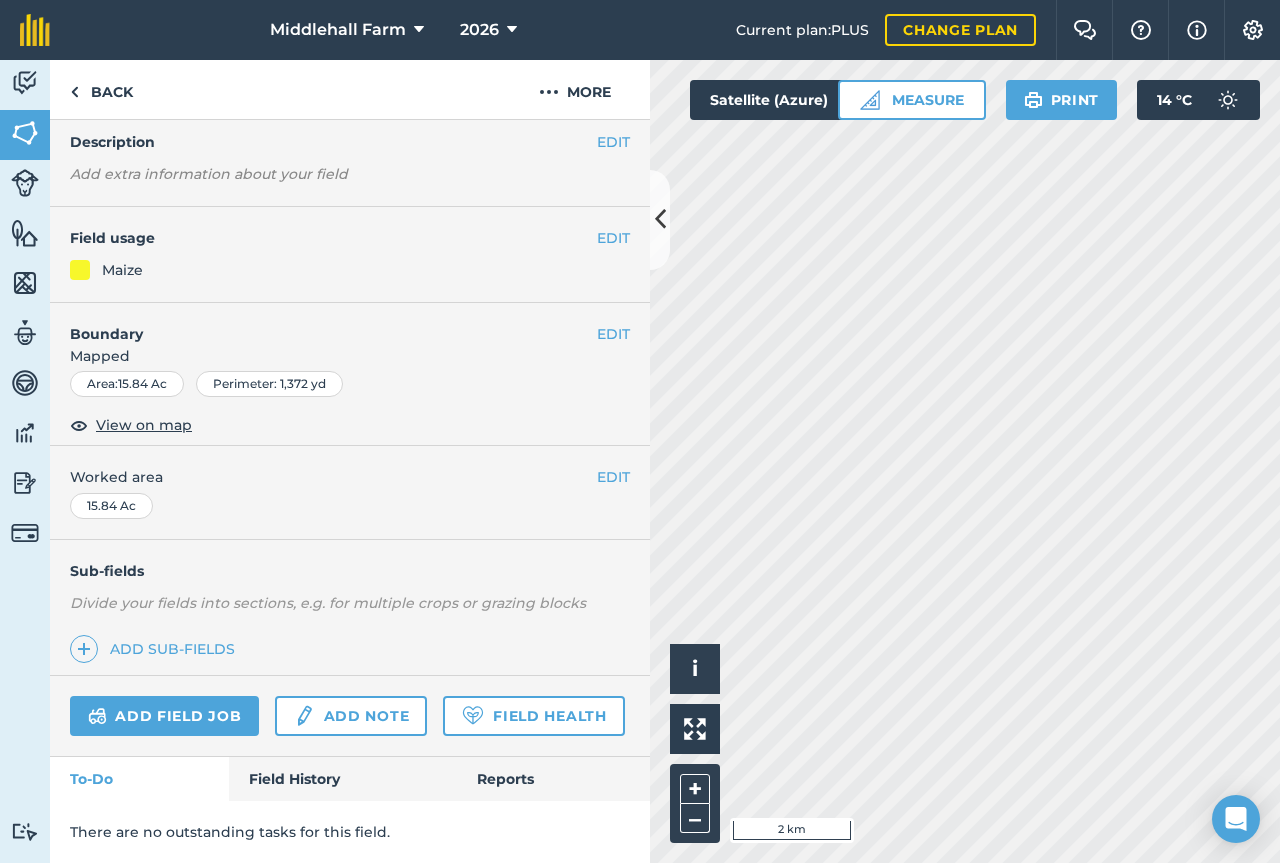 scroll, scrollTop: 134, scrollLeft: 0, axis: vertical 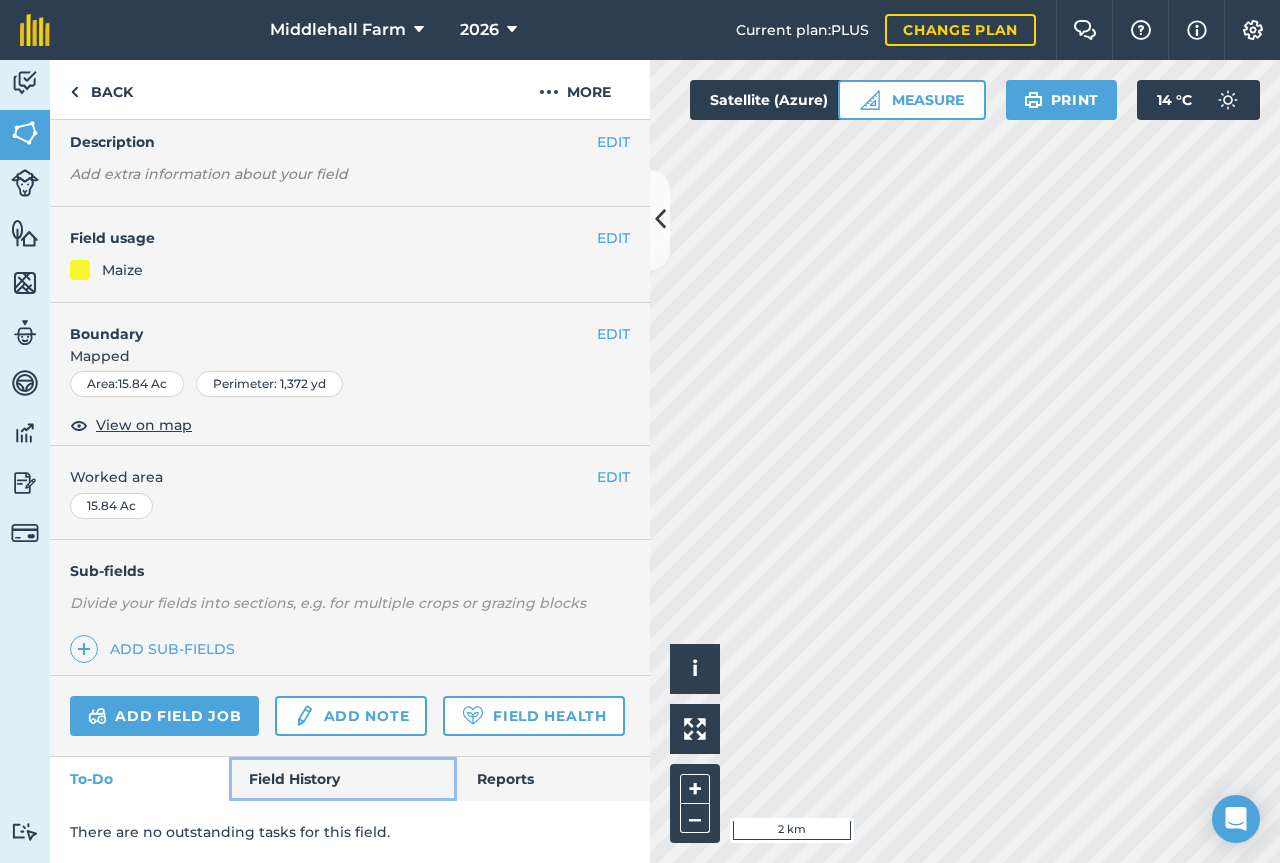 click on "Field History" at bounding box center (342, 779) 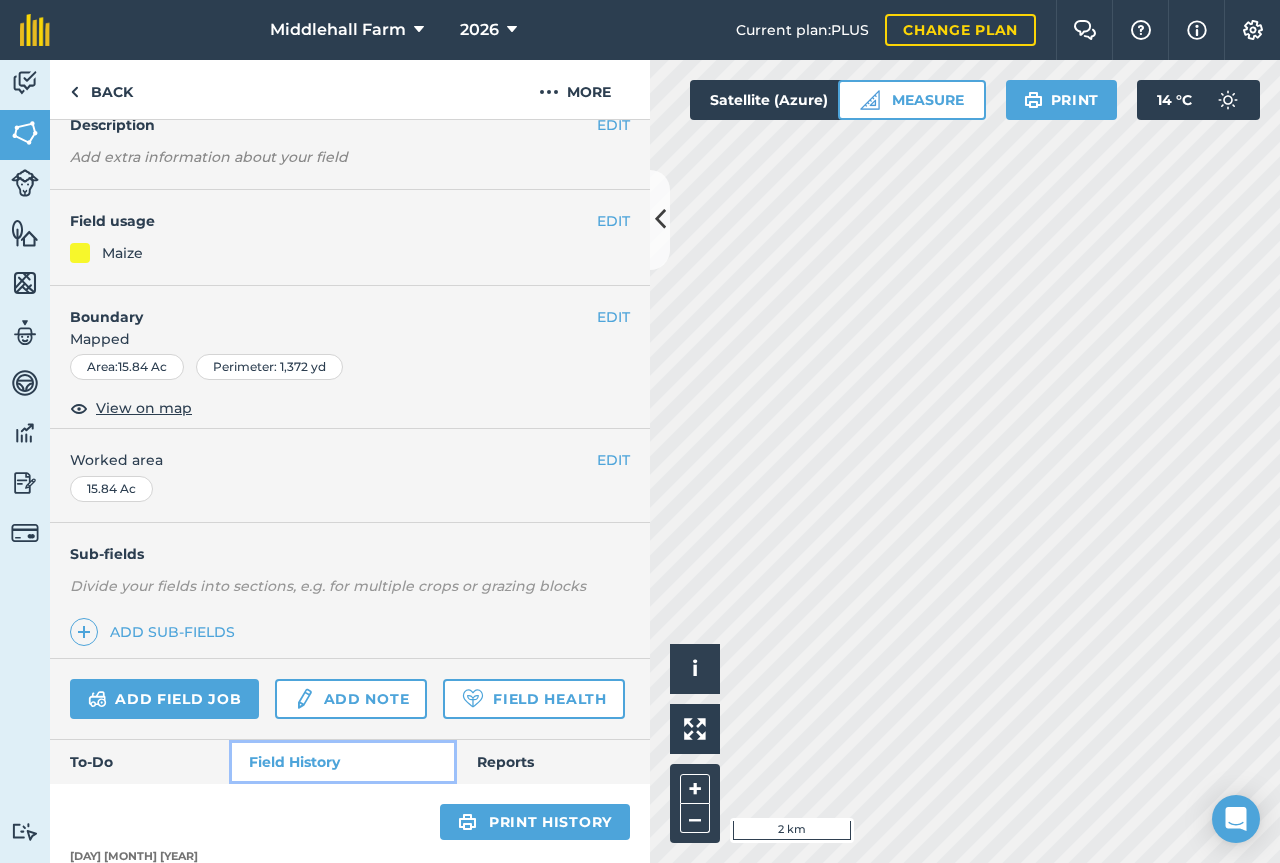 scroll, scrollTop: 0, scrollLeft: 0, axis: both 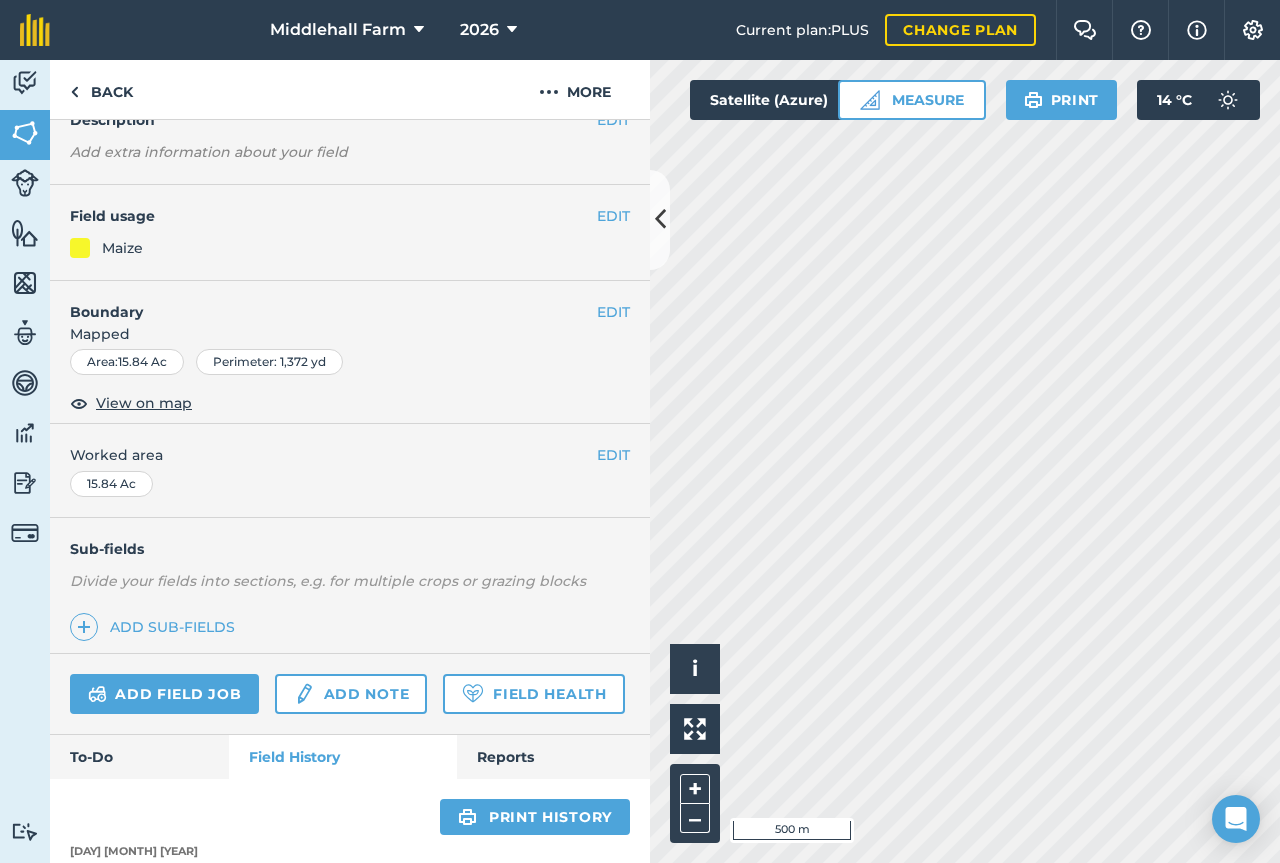 click on "Activity Fields Livestock Features Maps Team Vehicles Data Reporting Billing Tutorials Tutorials Back More EDIT Far broadmeads EDIT Description Add extra information about your field EDIT Field usage Maize EDIT Boundary Mapped Area : 15.84 Ac Perimeter : 1,372 yd View on map EDIT Worked area 15.84 Ac Sub-fields Divide your fields into sections, e.g. for multiple crops or grazing blocks Add sub-fields Add field job Add note Field Health To-Do Field History Reports Print history 25th July 2025 Harvesting Wheat Completed by Edward S 27th June 2025 Fertilizing foliar N Multi N 33%N @ 14.42 L / Ac Completed by Edward S 2nd June 2025 Spraying nutrients ProGmAg @ 1.2231 L / Ac intra crop cearum @ 0.8736 L / Ac Completed by Edward S 13th April 2025 Fertilizing wheat liquid N @ 53.502 L / Ac 18th March 2025 Slurry Slurry @ 3,208 gal / Ac Completed by Edward S 12th November 2024 Planting wildfarmed wheat Wild farmed 200kg wheat 60 beans @ 100.25 kg / Ac Completed by L" at bounding box center (640, 461) 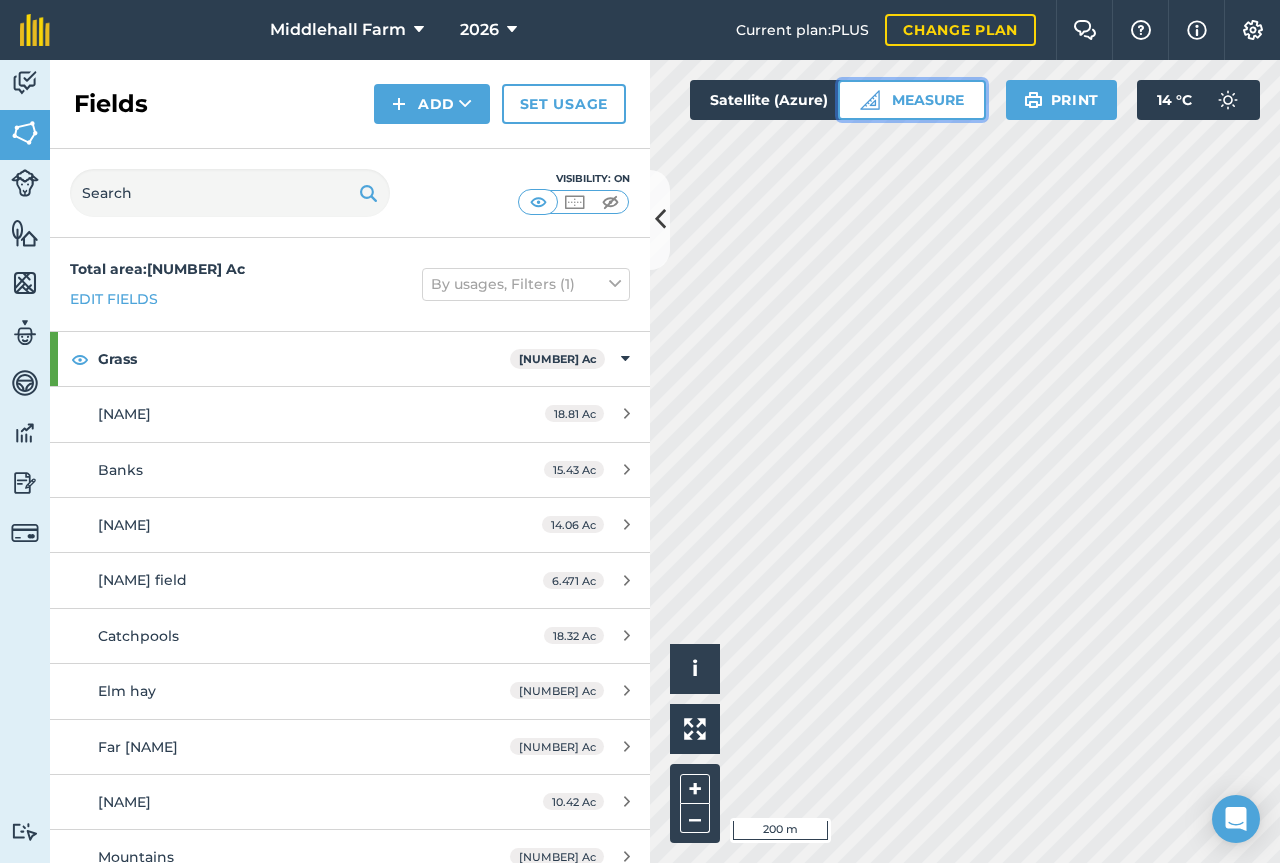 click on "Measure" at bounding box center (912, 100) 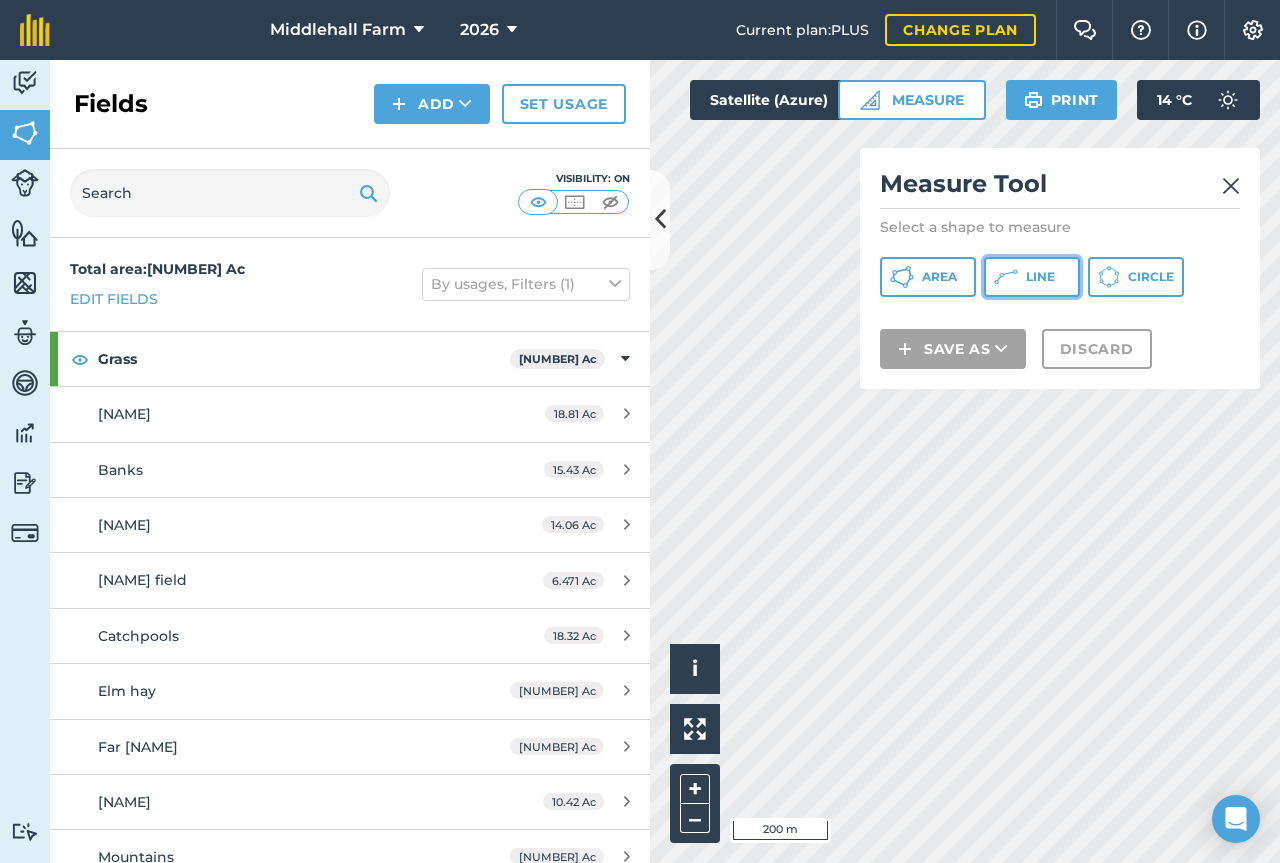 click on "Line" at bounding box center [1040, 277] 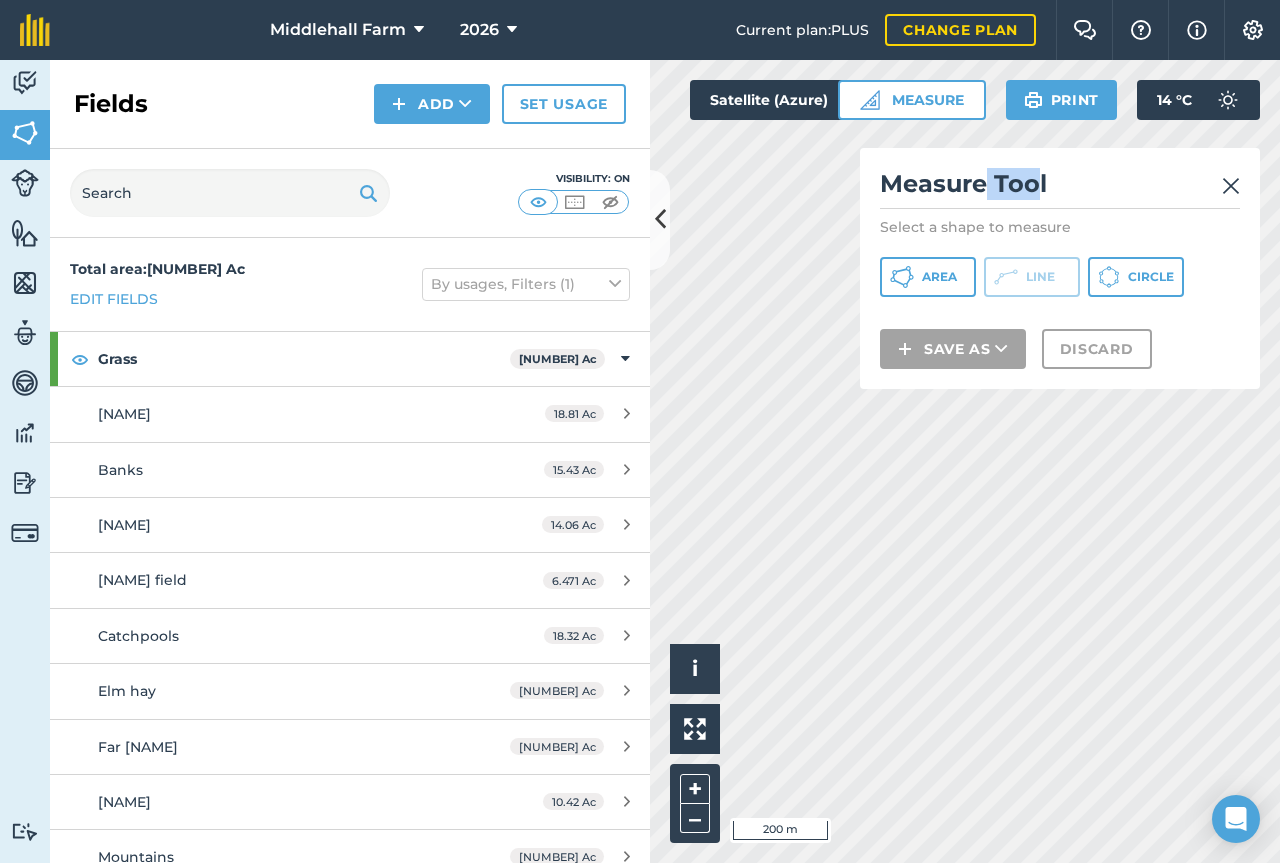 drag, startPoint x: 990, startPoint y: 169, endPoint x: 1042, endPoint y: 198, distance: 59.5399 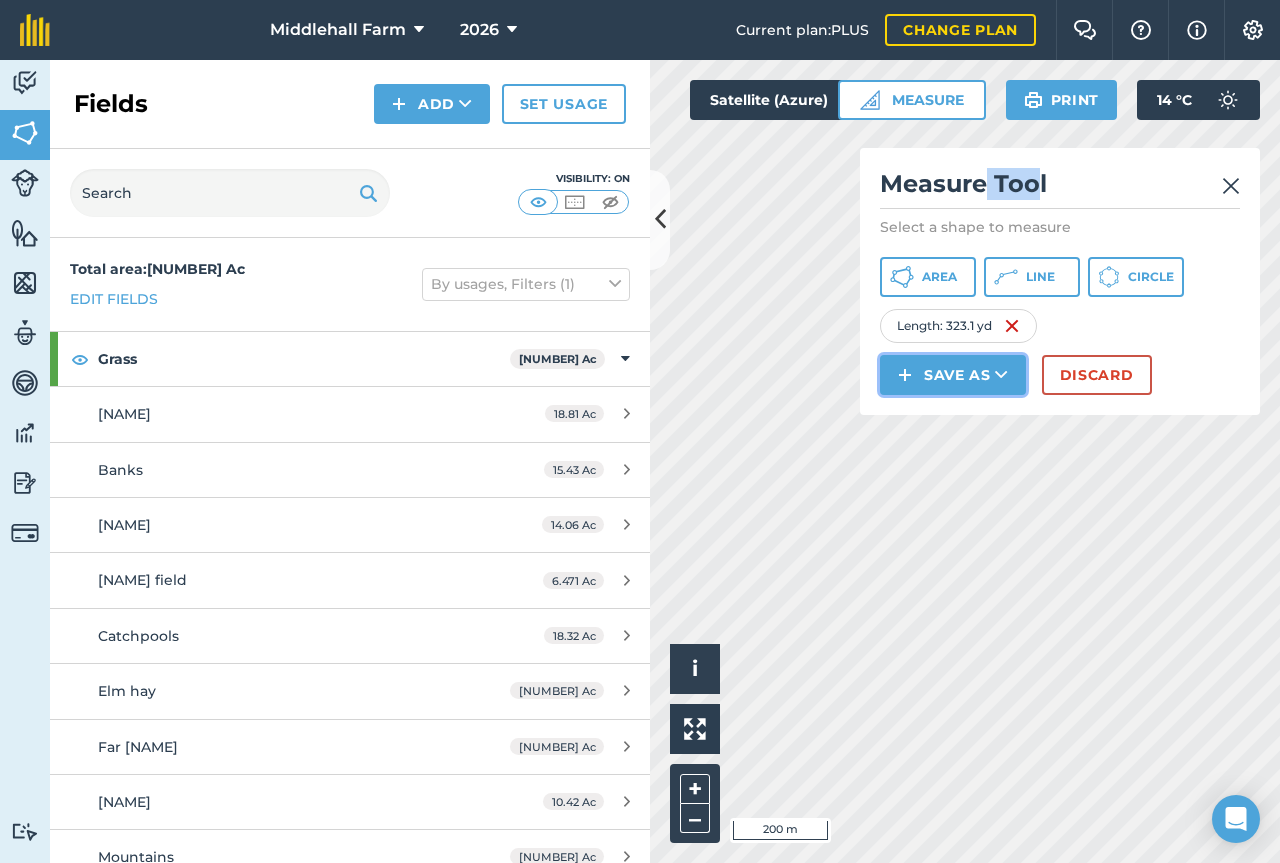 click on "Save as" at bounding box center (953, 375) 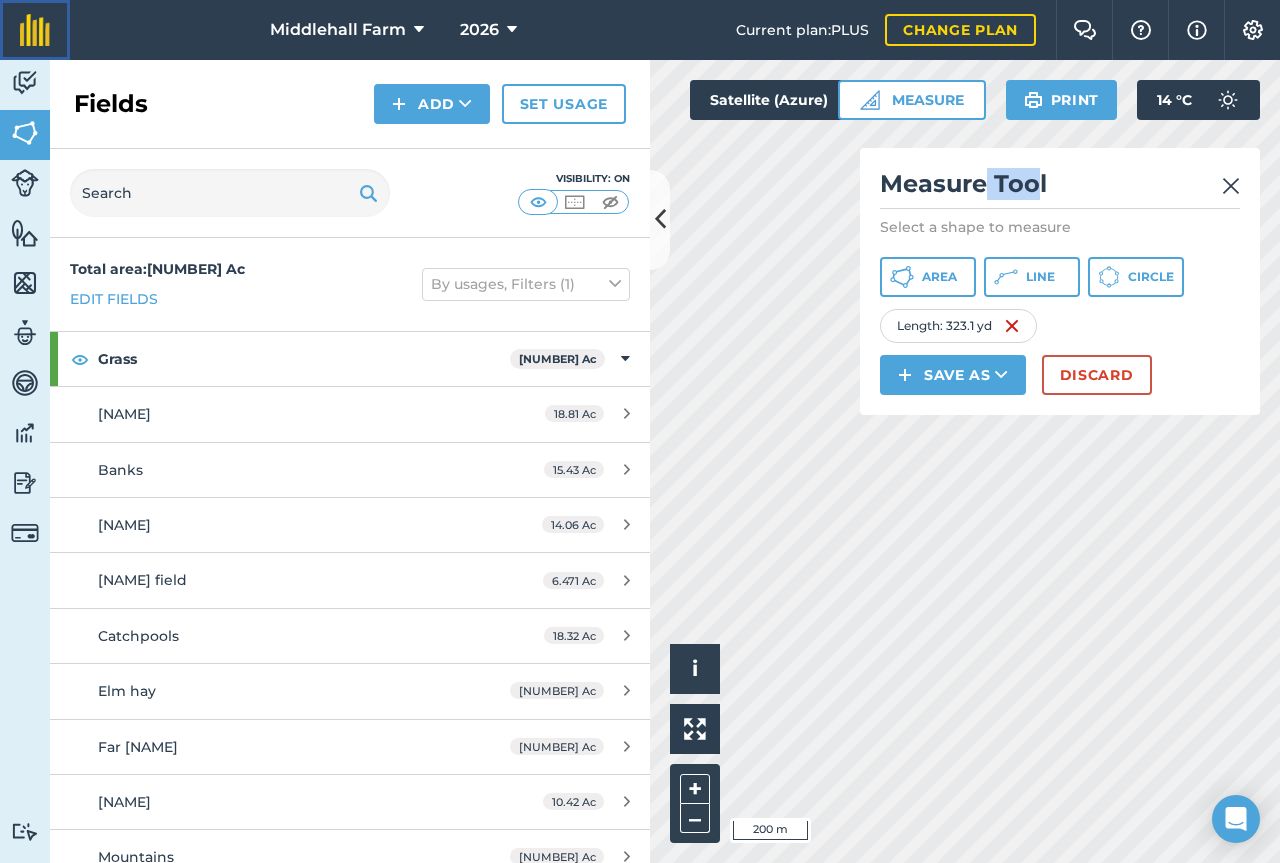 click at bounding box center (35, 30) 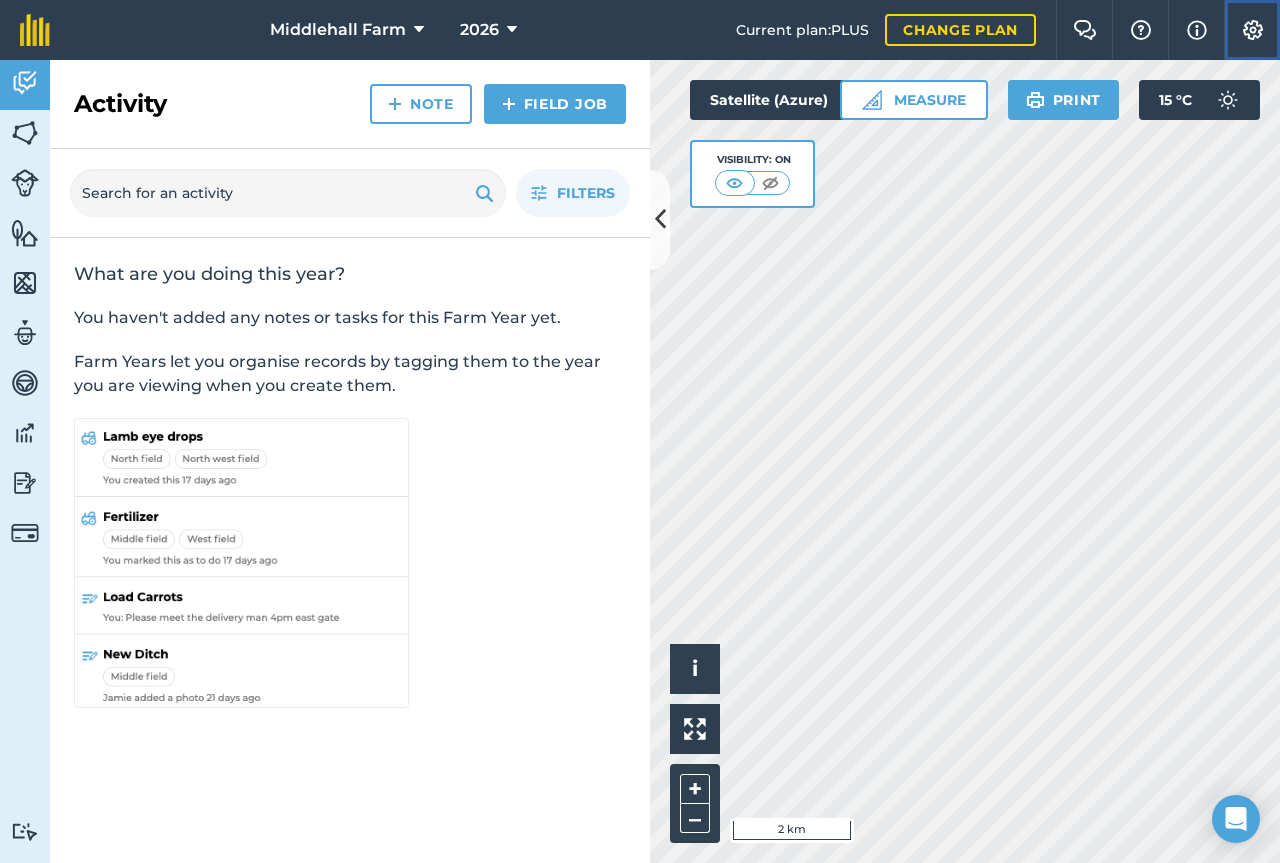 click on "Settings" at bounding box center (1252, 30) 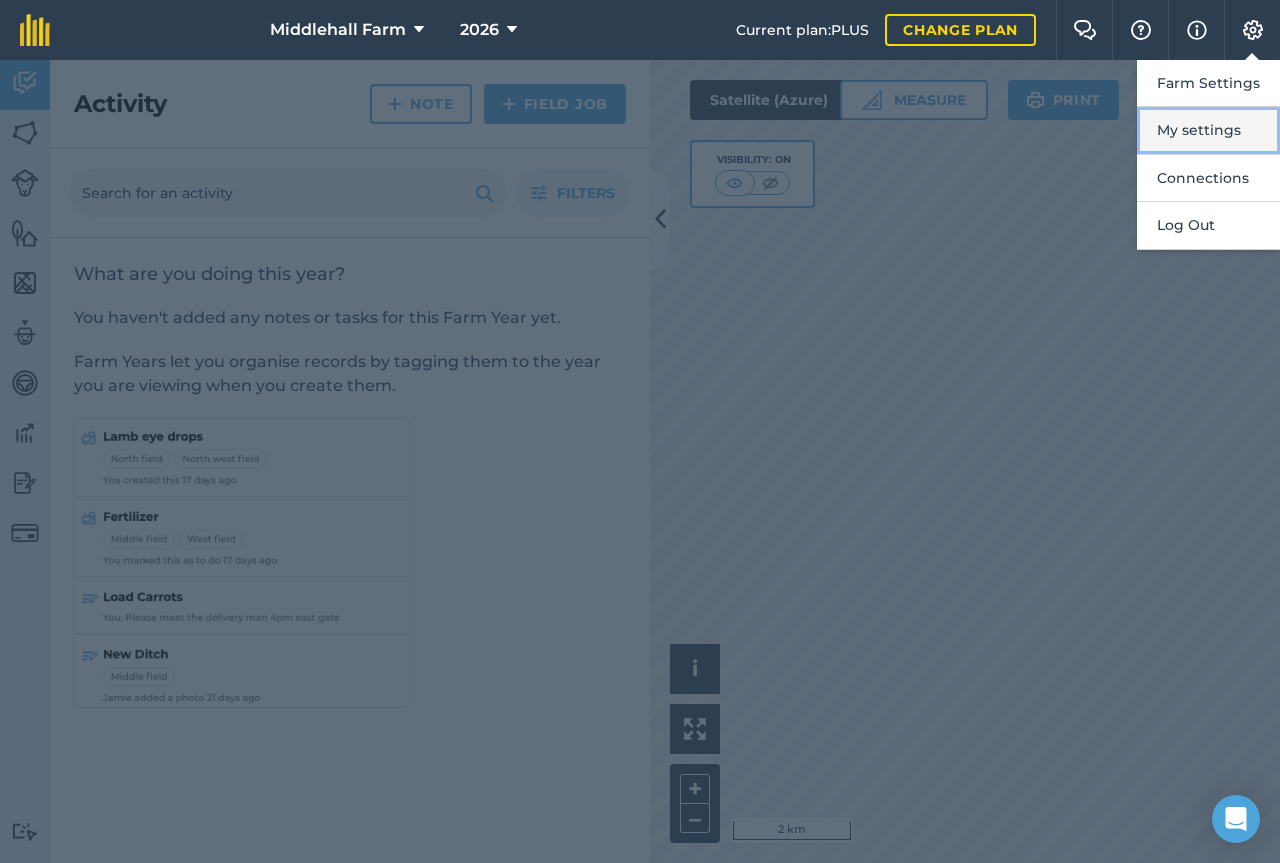 click on "My settings" at bounding box center (1208, 130) 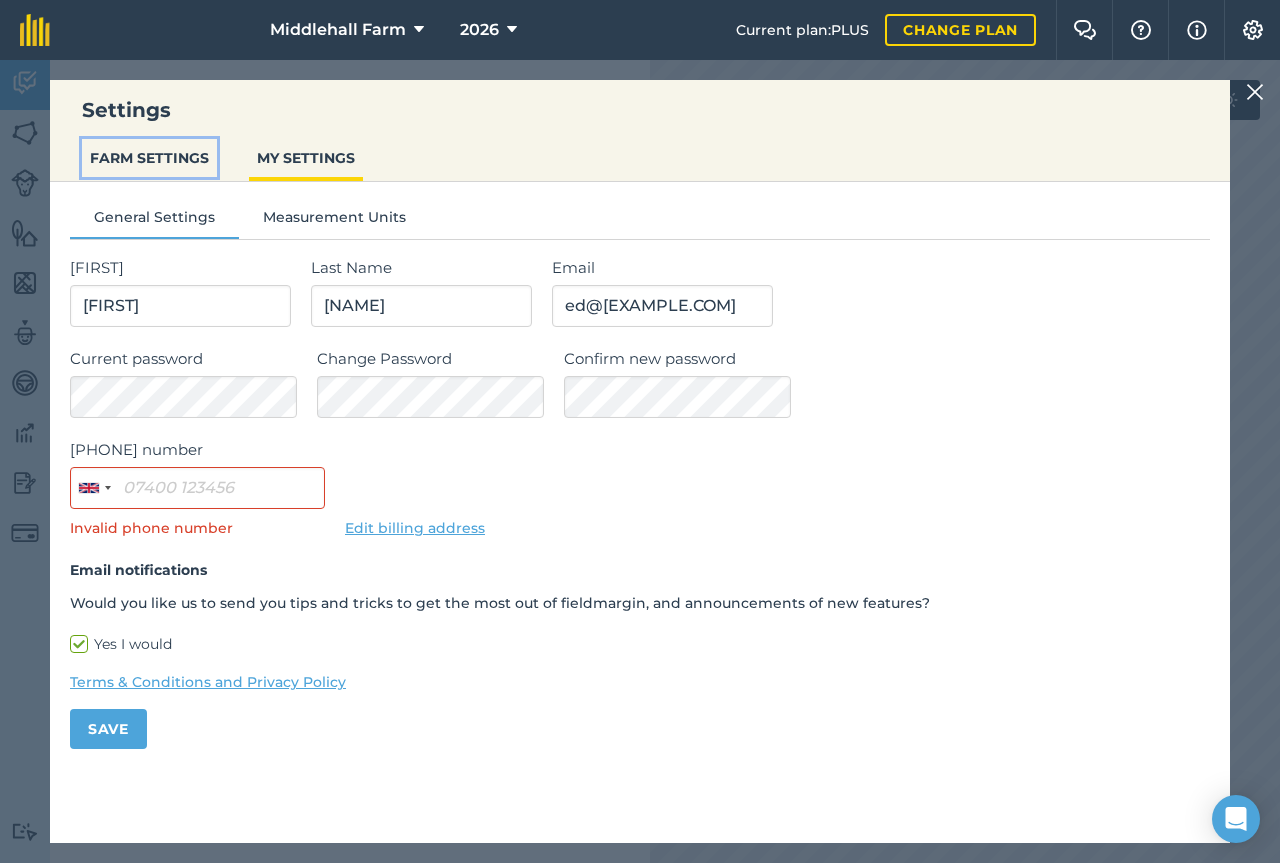 click on "FARM SETTINGS" at bounding box center (149, 158) 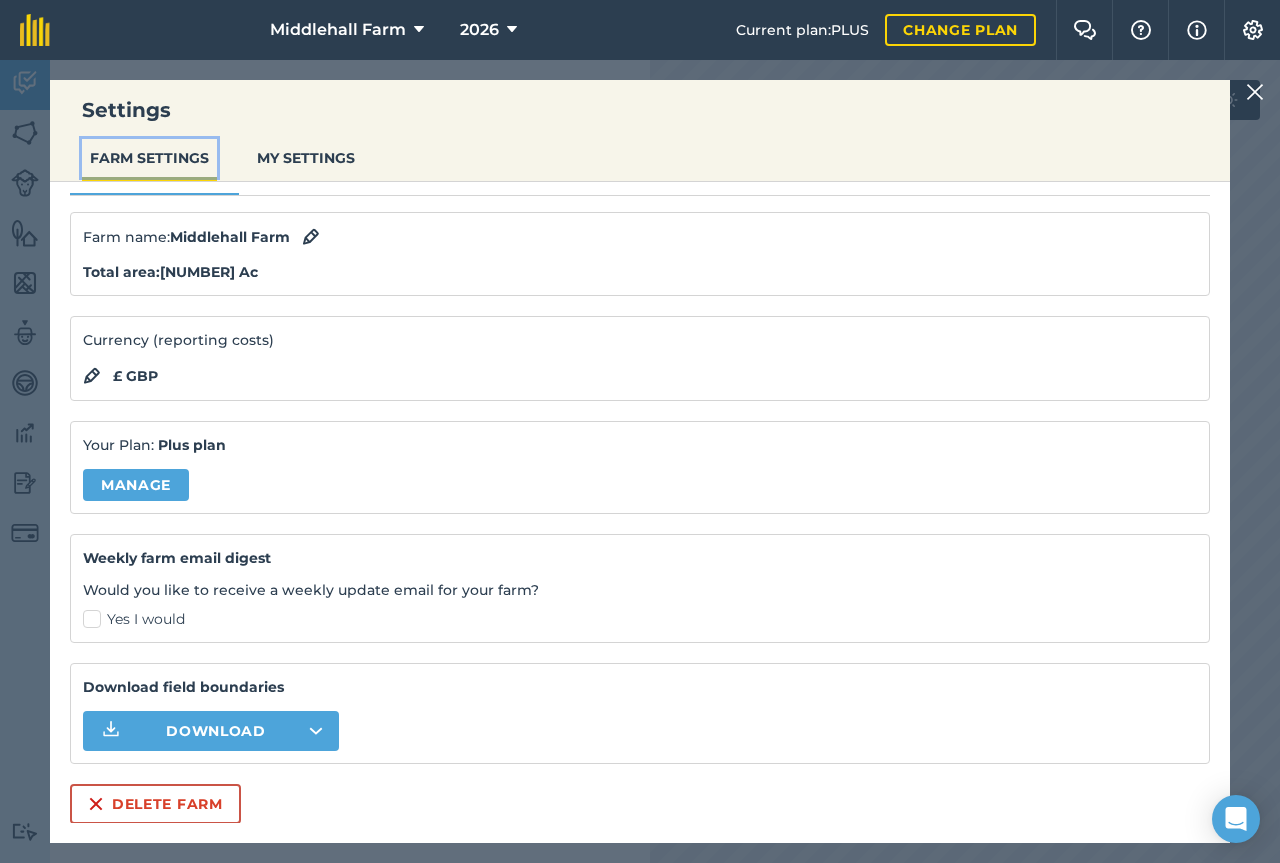 scroll, scrollTop: 0, scrollLeft: 0, axis: both 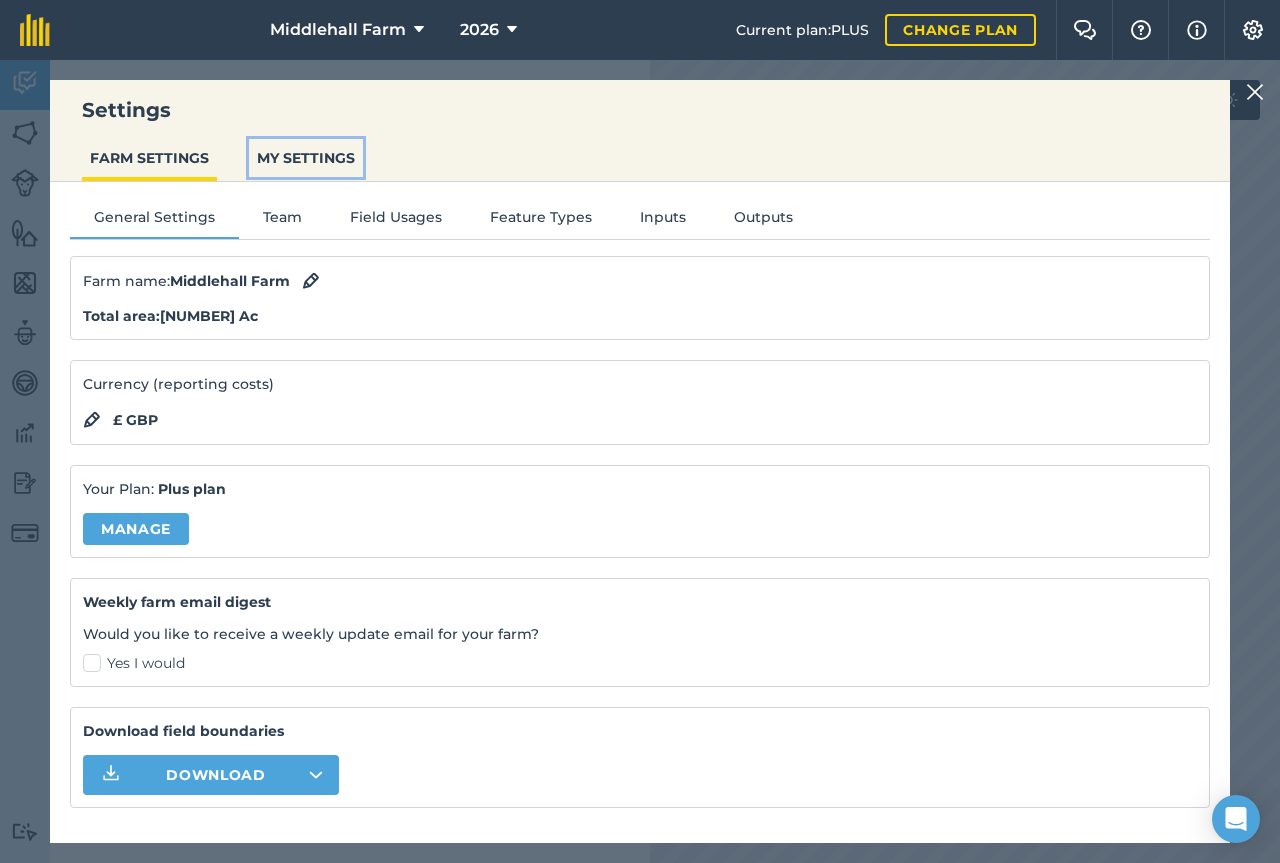 click on "MY SETTINGS" at bounding box center (306, 158) 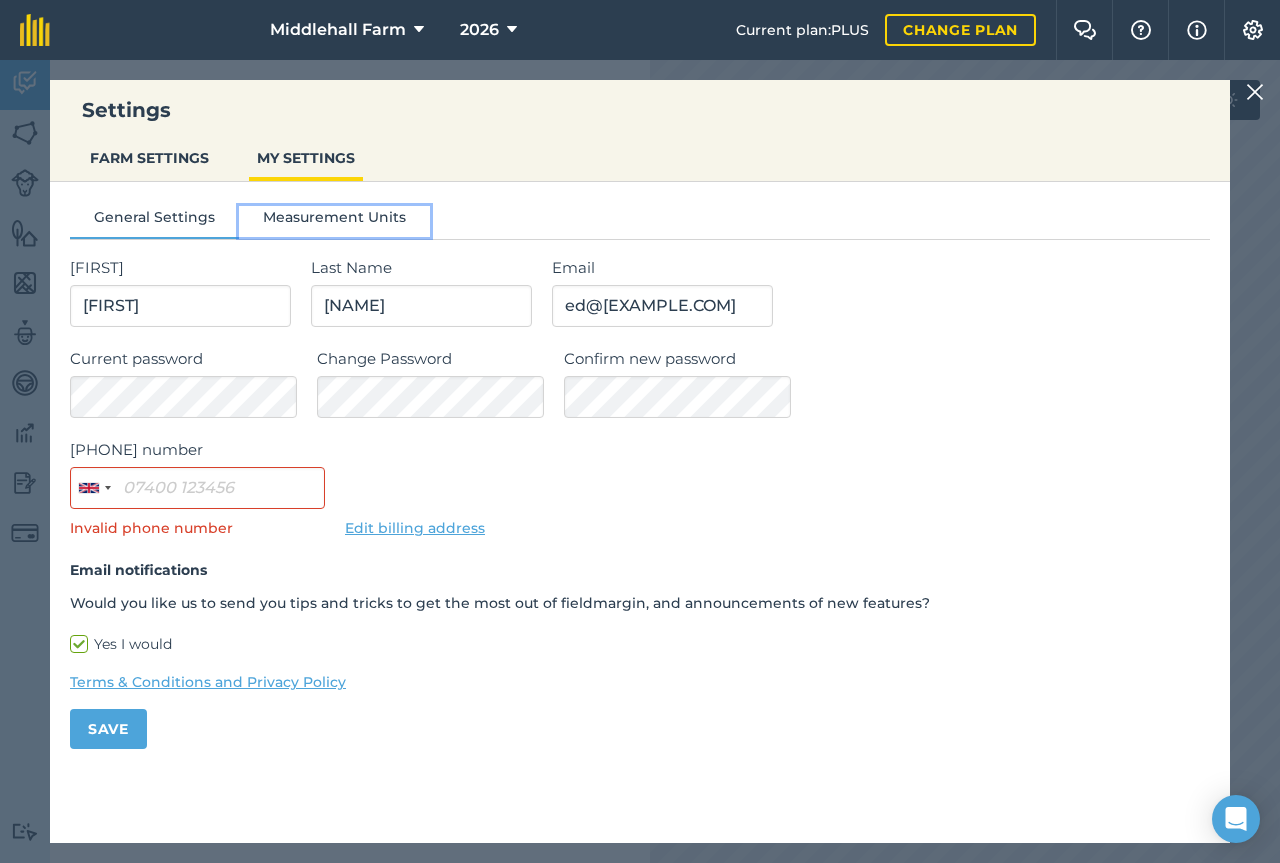 click on "Measurement Units" at bounding box center (334, 221) 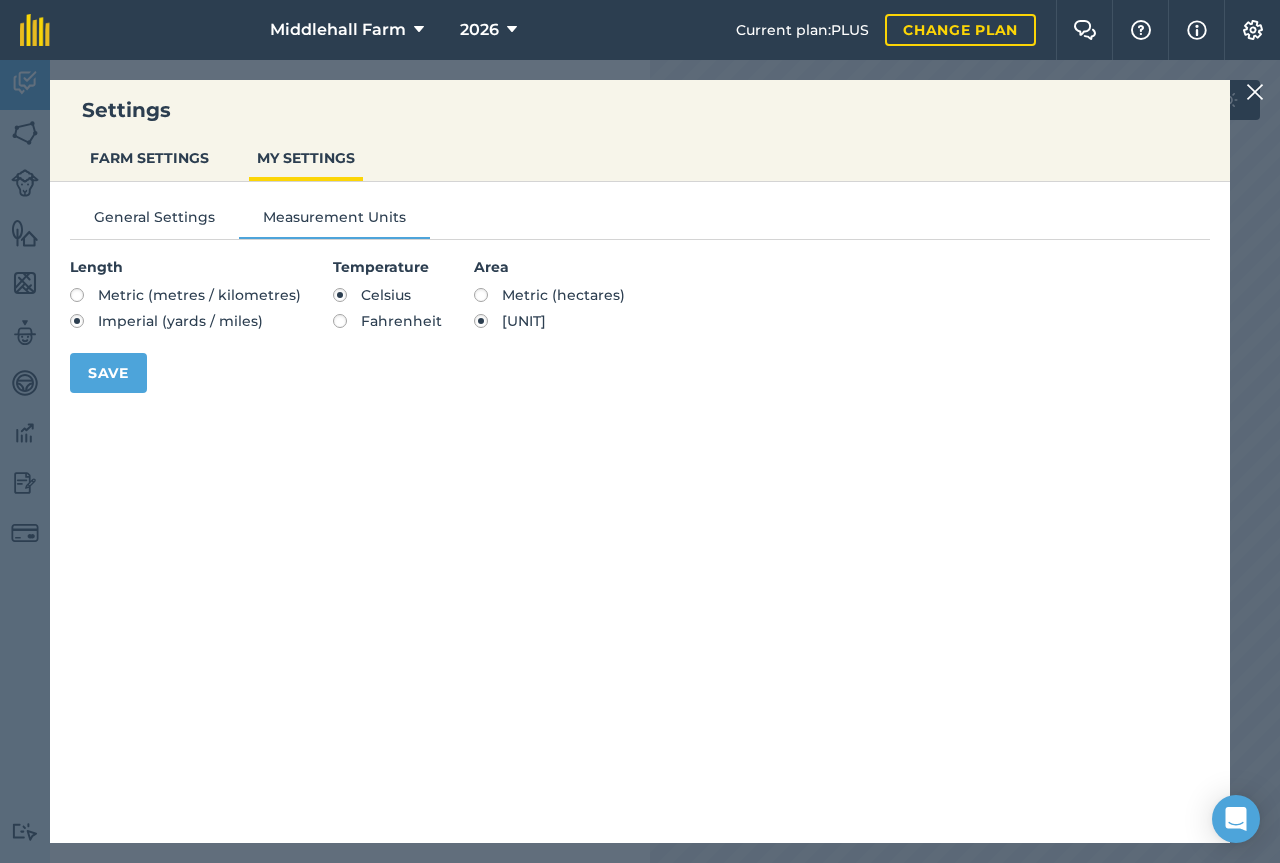 click on "Metric (metres / kilometres)" at bounding box center [185, 295] 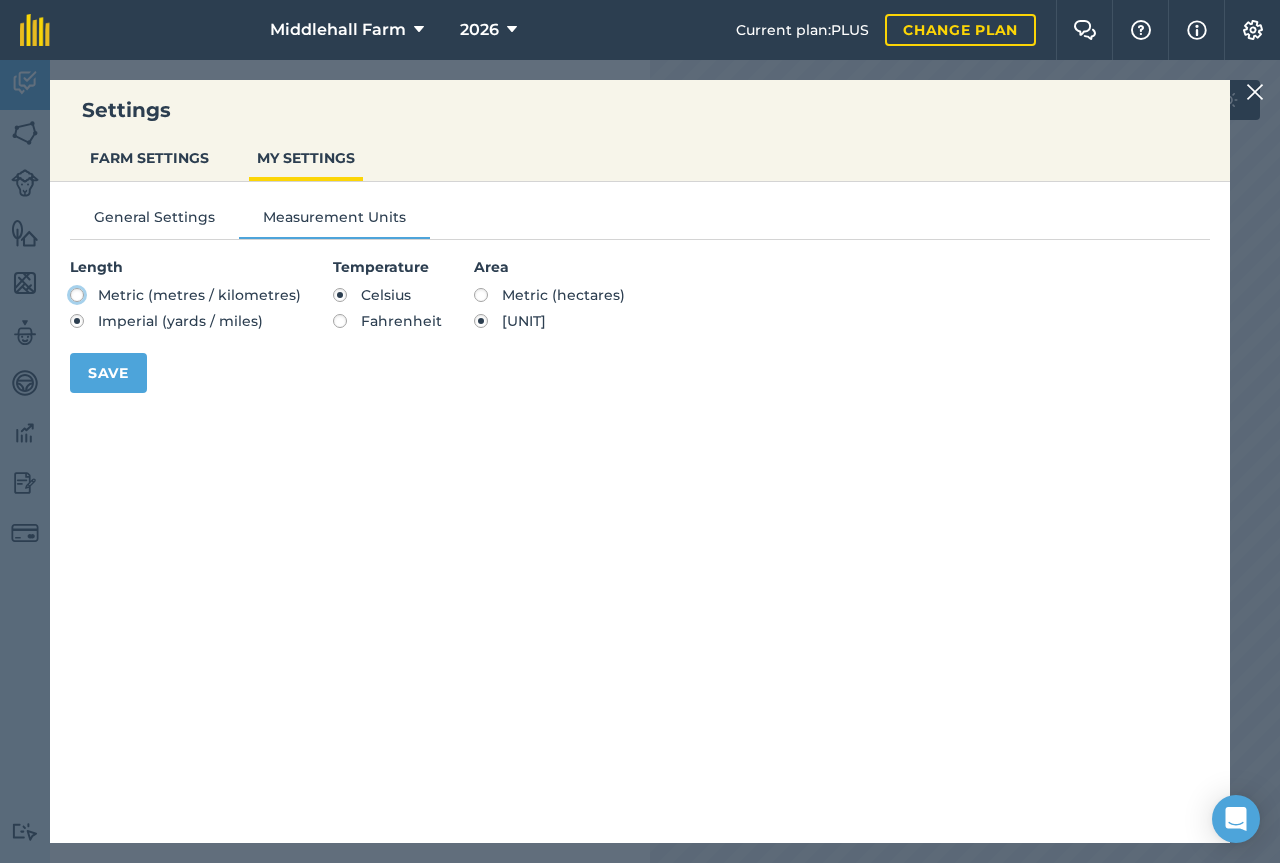click on "Metric (metres / kilometres)" at bounding box center (-9943, 294) 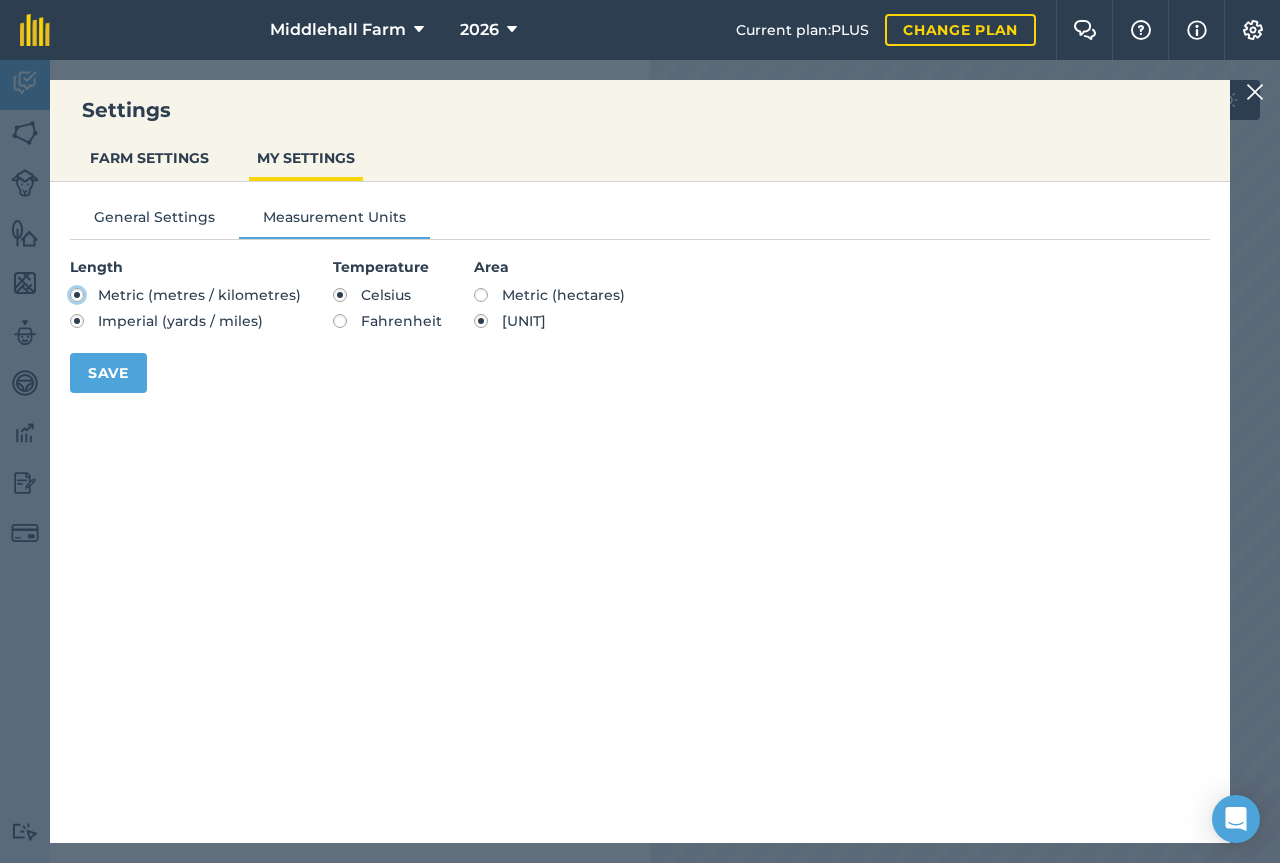 radio on "true" 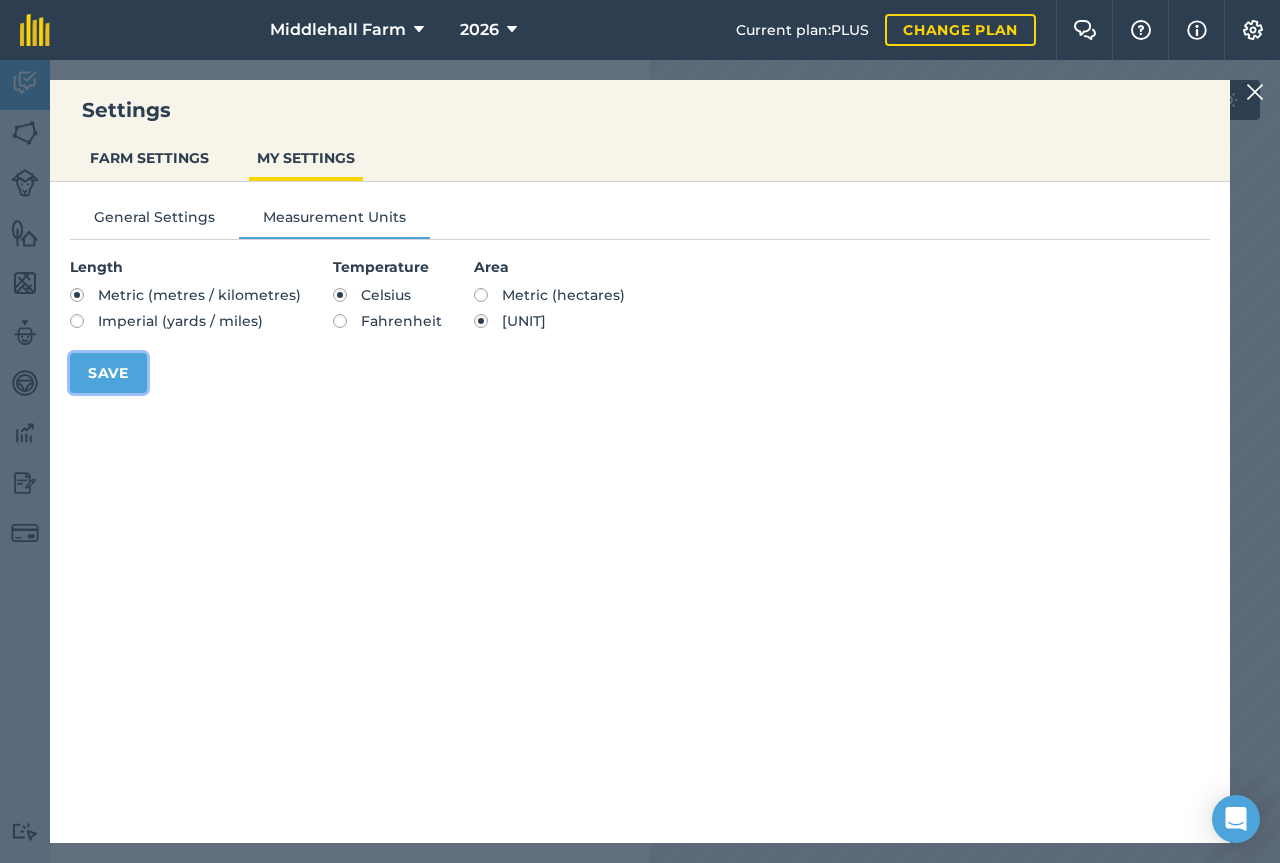 click on "Save" at bounding box center [108, 373] 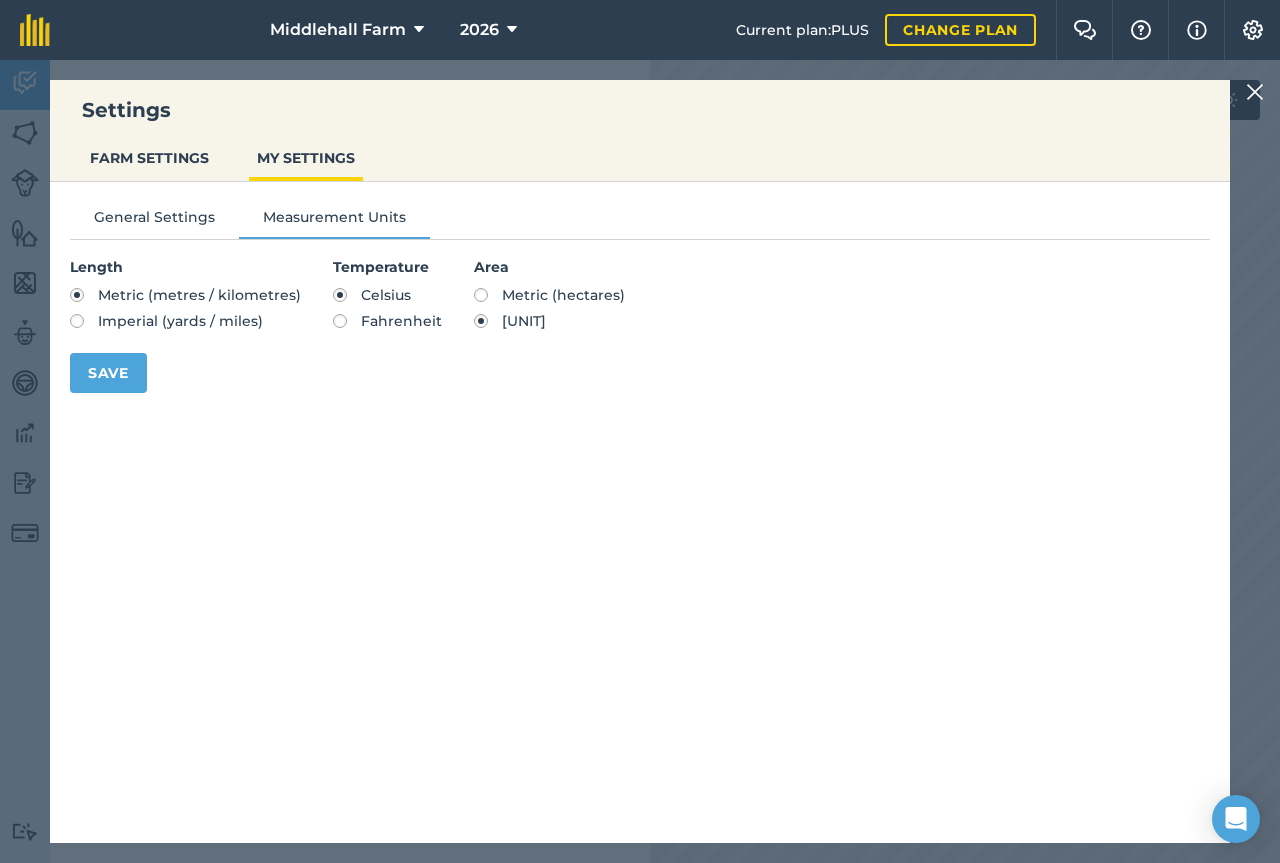 click on "Settings" at bounding box center [640, 110] 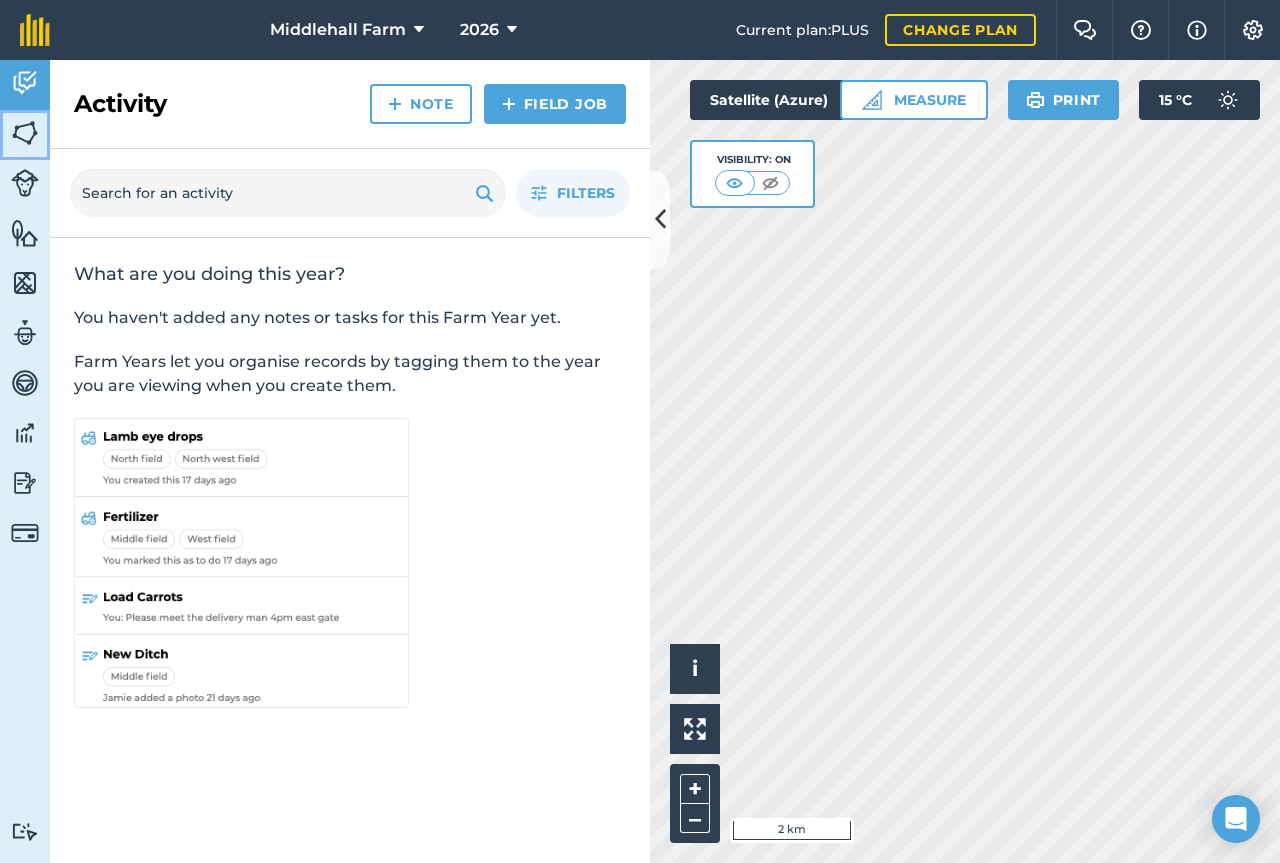 click at bounding box center [25, 133] 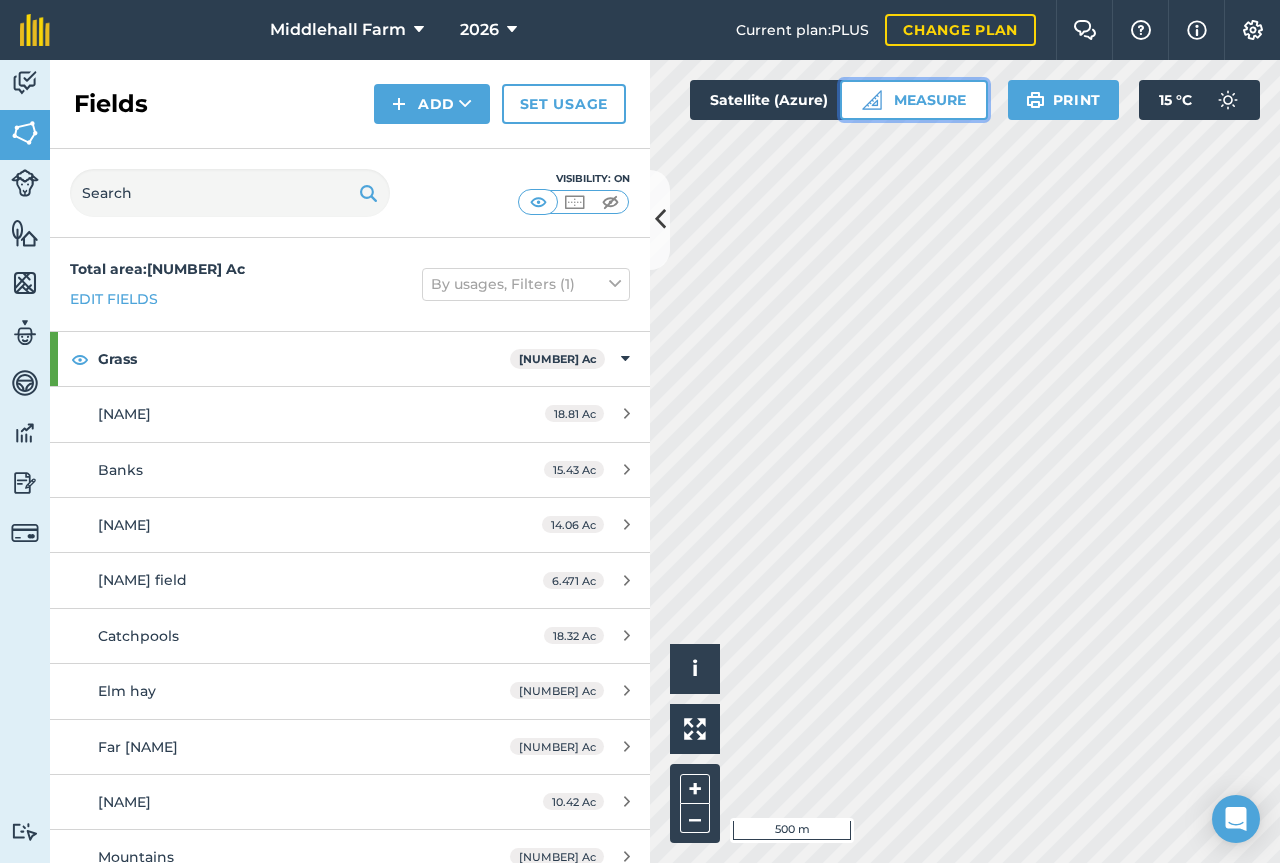 click on "Measure" at bounding box center [914, 100] 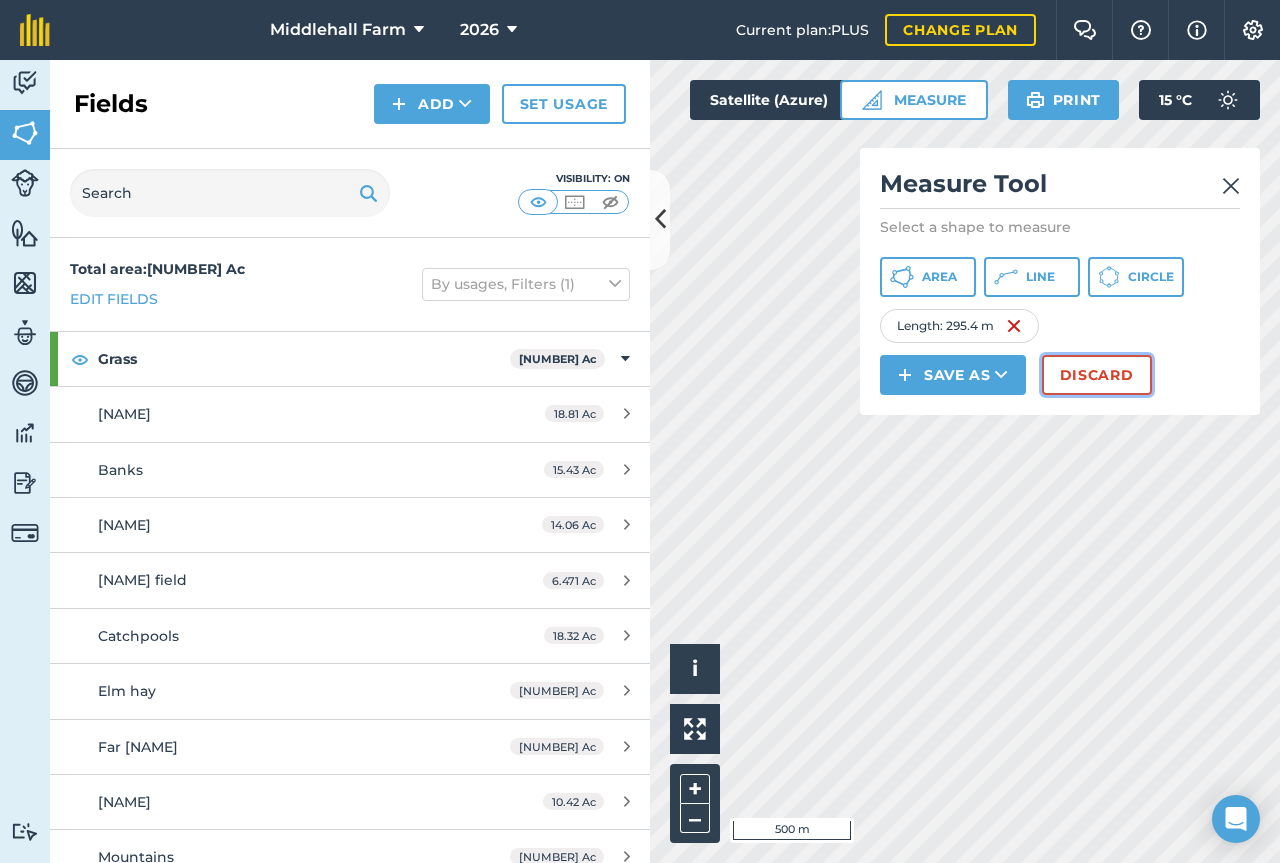 click on "Discard" at bounding box center [1097, 375] 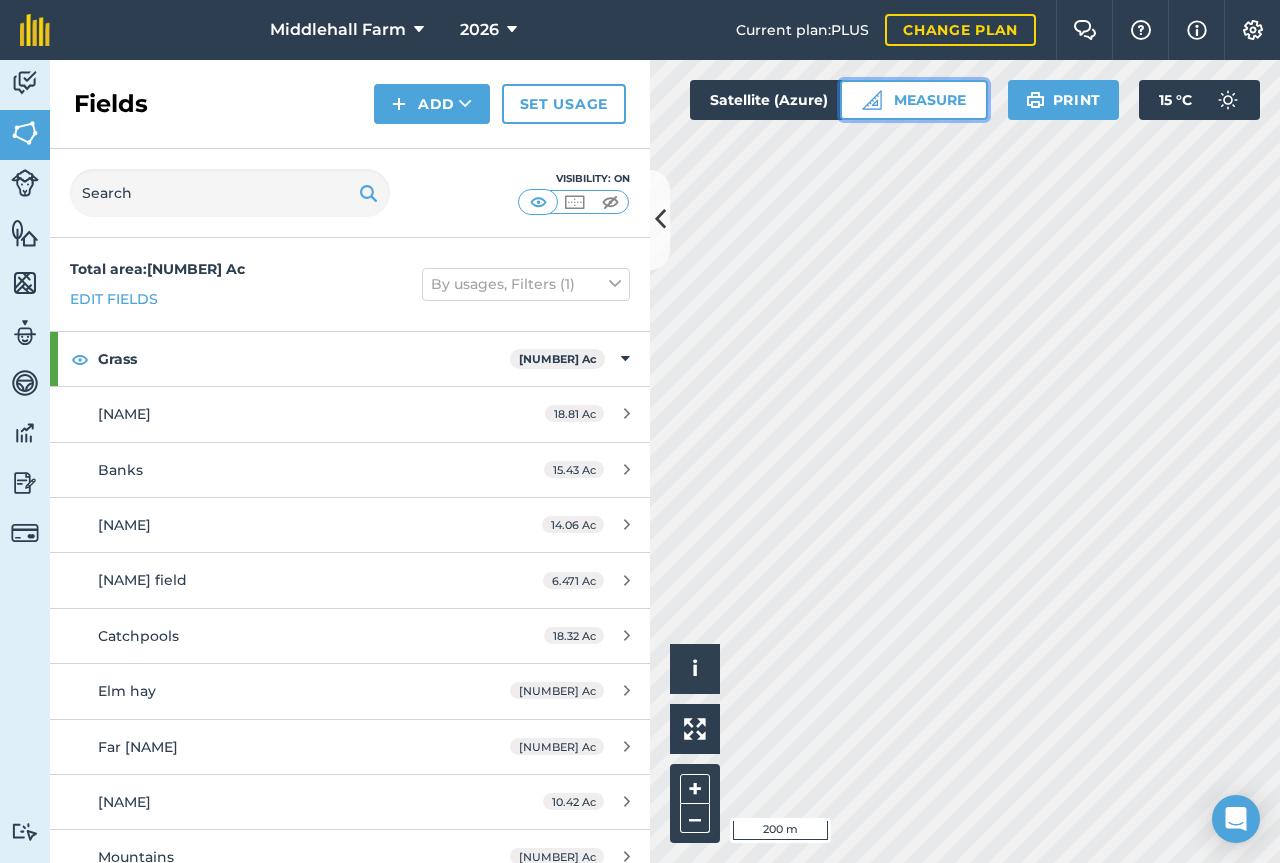 click on "Measure" at bounding box center (914, 100) 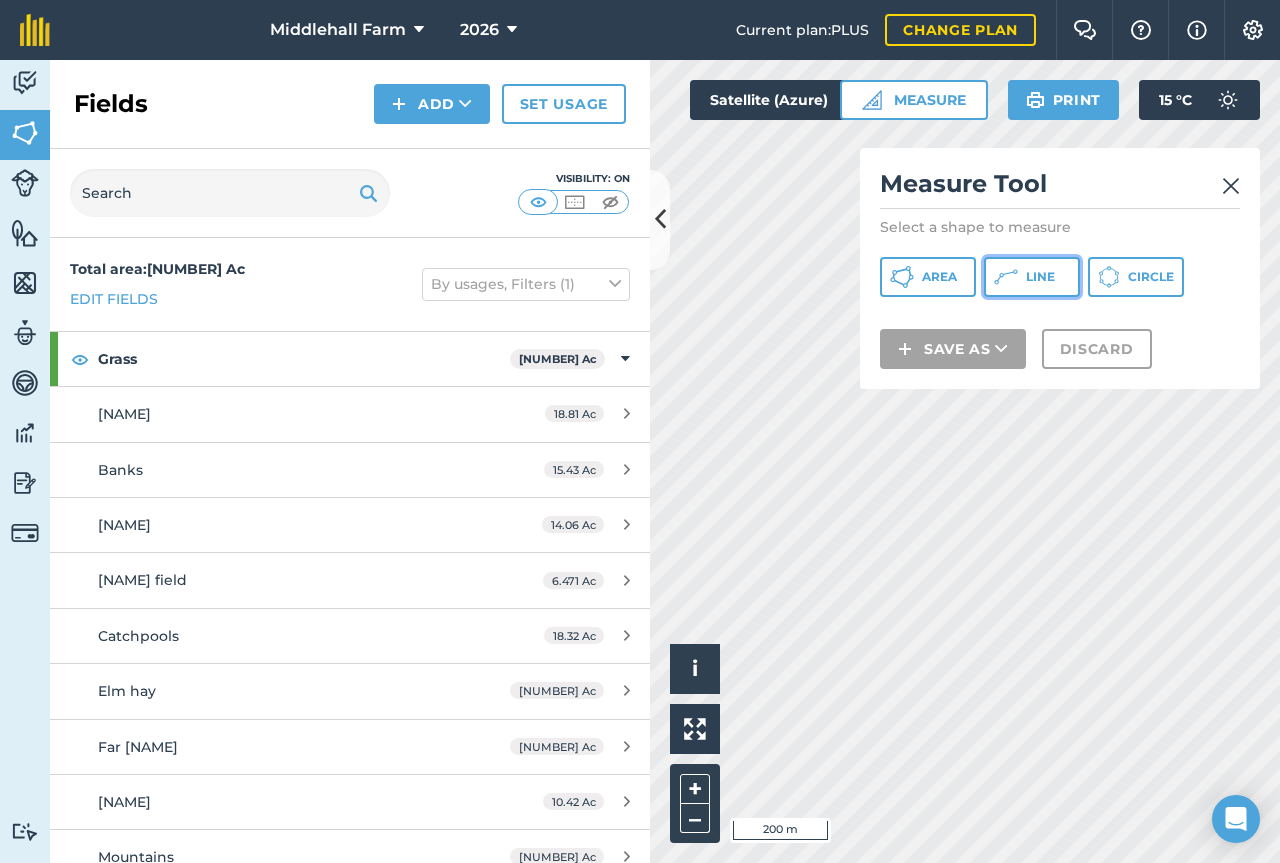 click on "Line" at bounding box center [1040, 277] 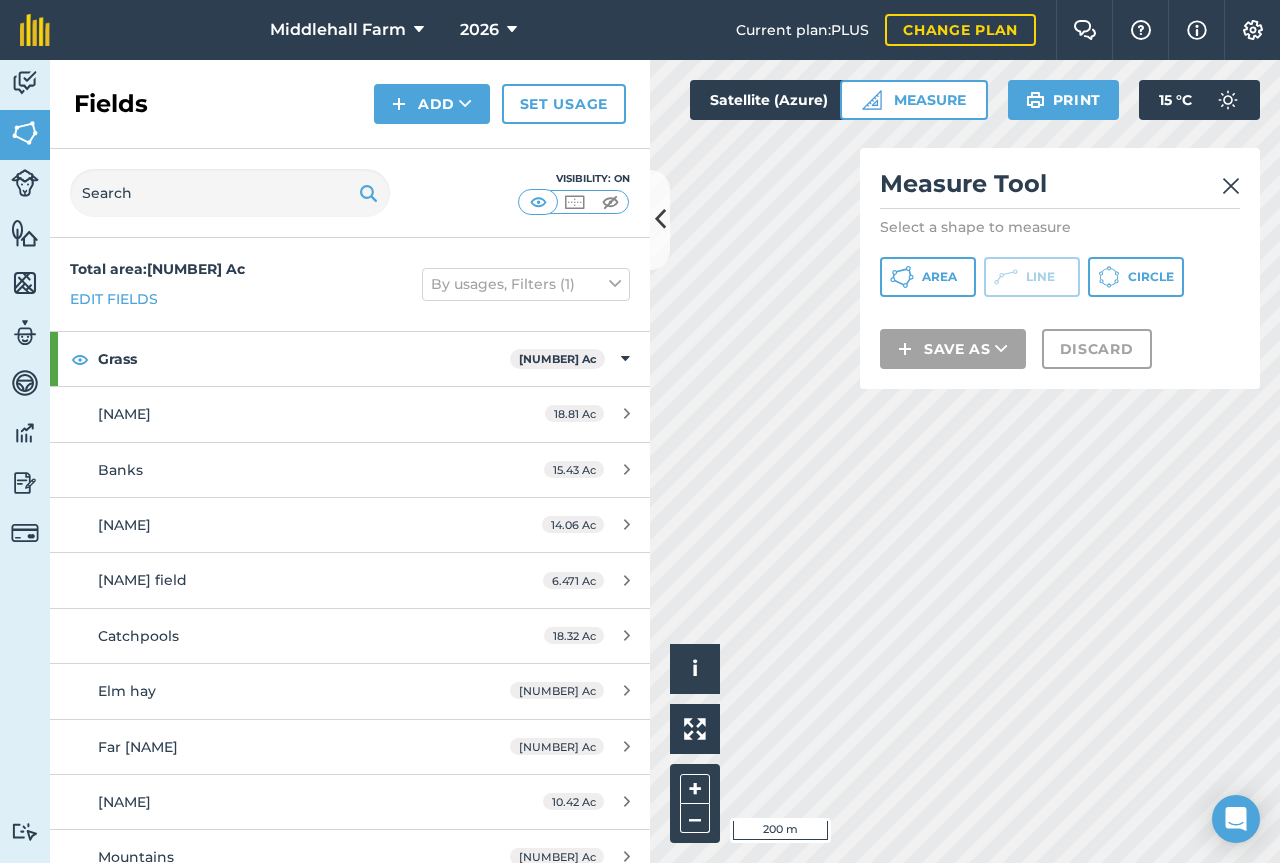 click at bounding box center [1231, 186] 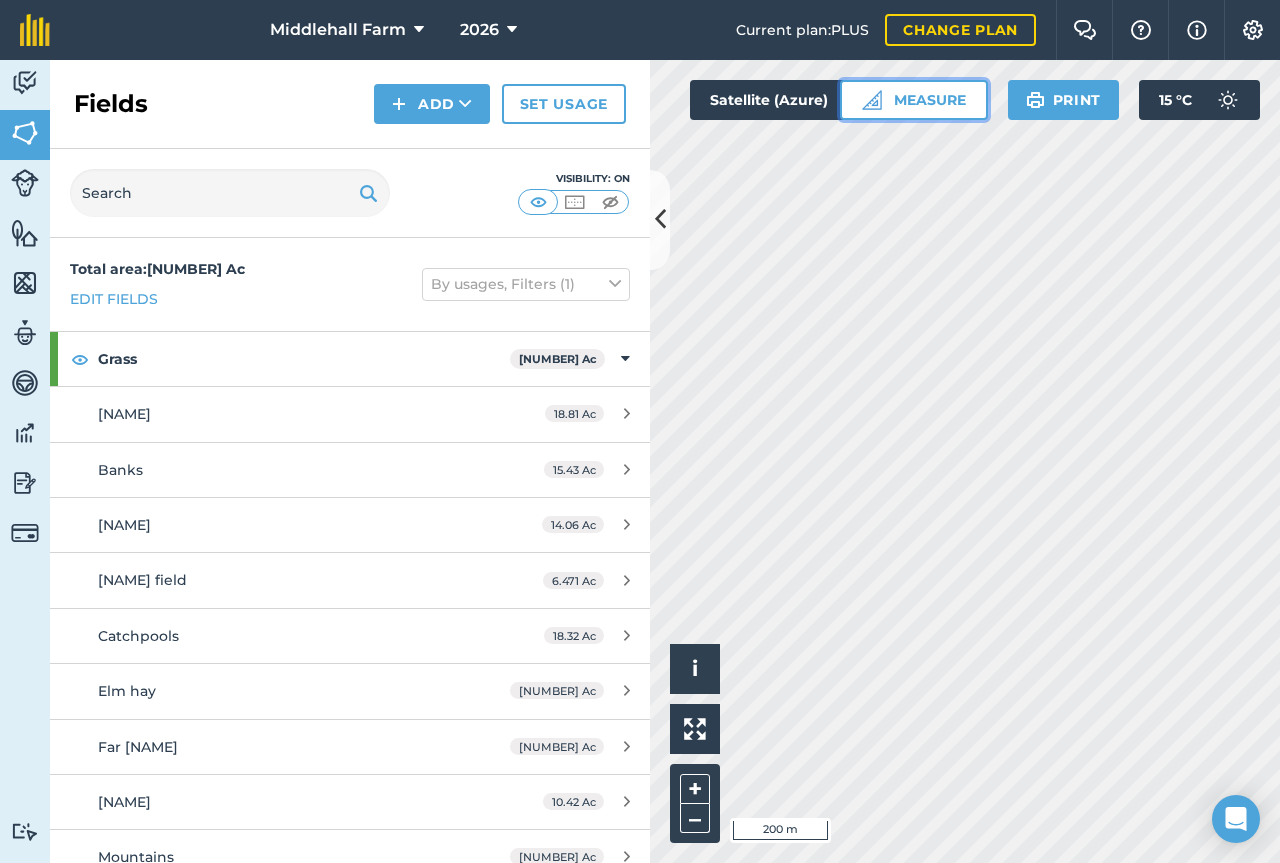 click on "Measure" at bounding box center (914, 100) 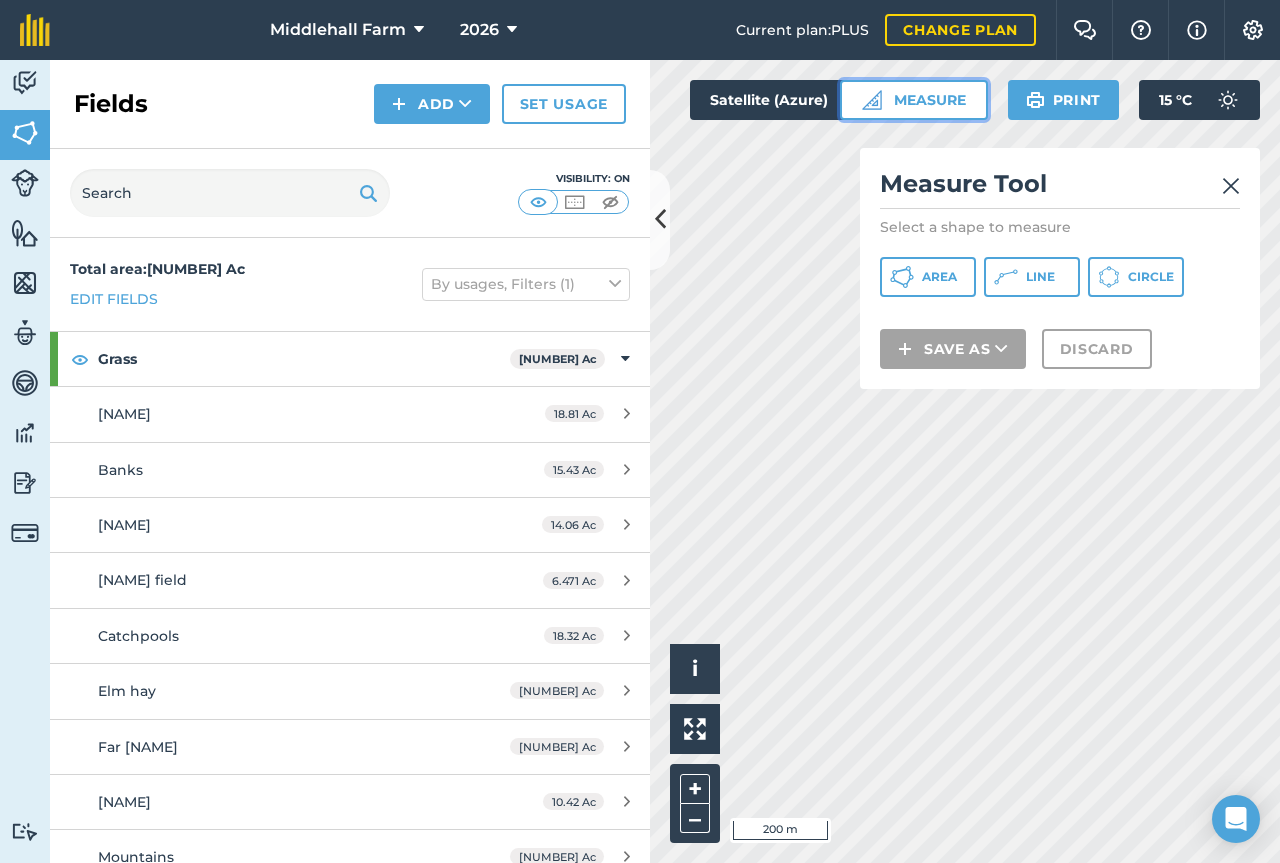 click on "Measure" at bounding box center [914, 100] 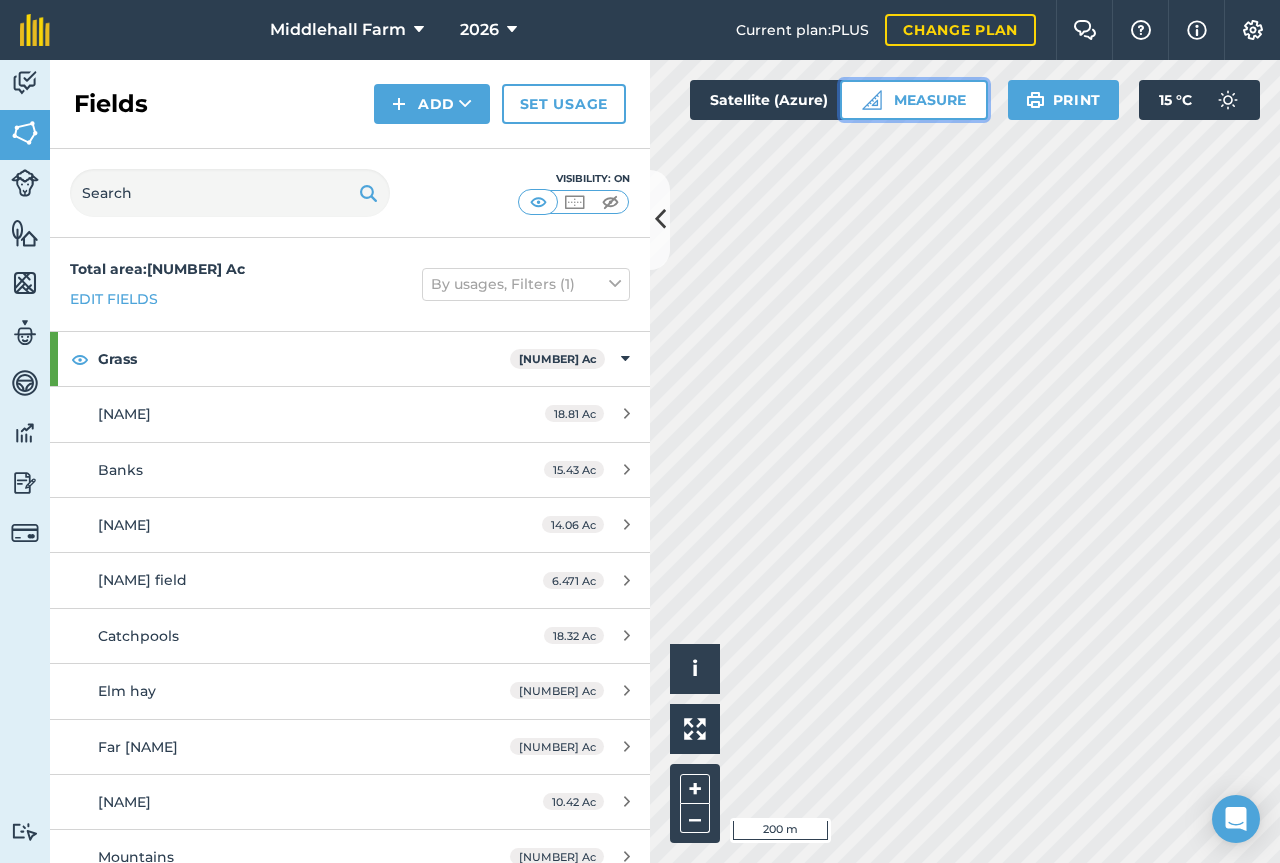click on "Measure" at bounding box center (914, 100) 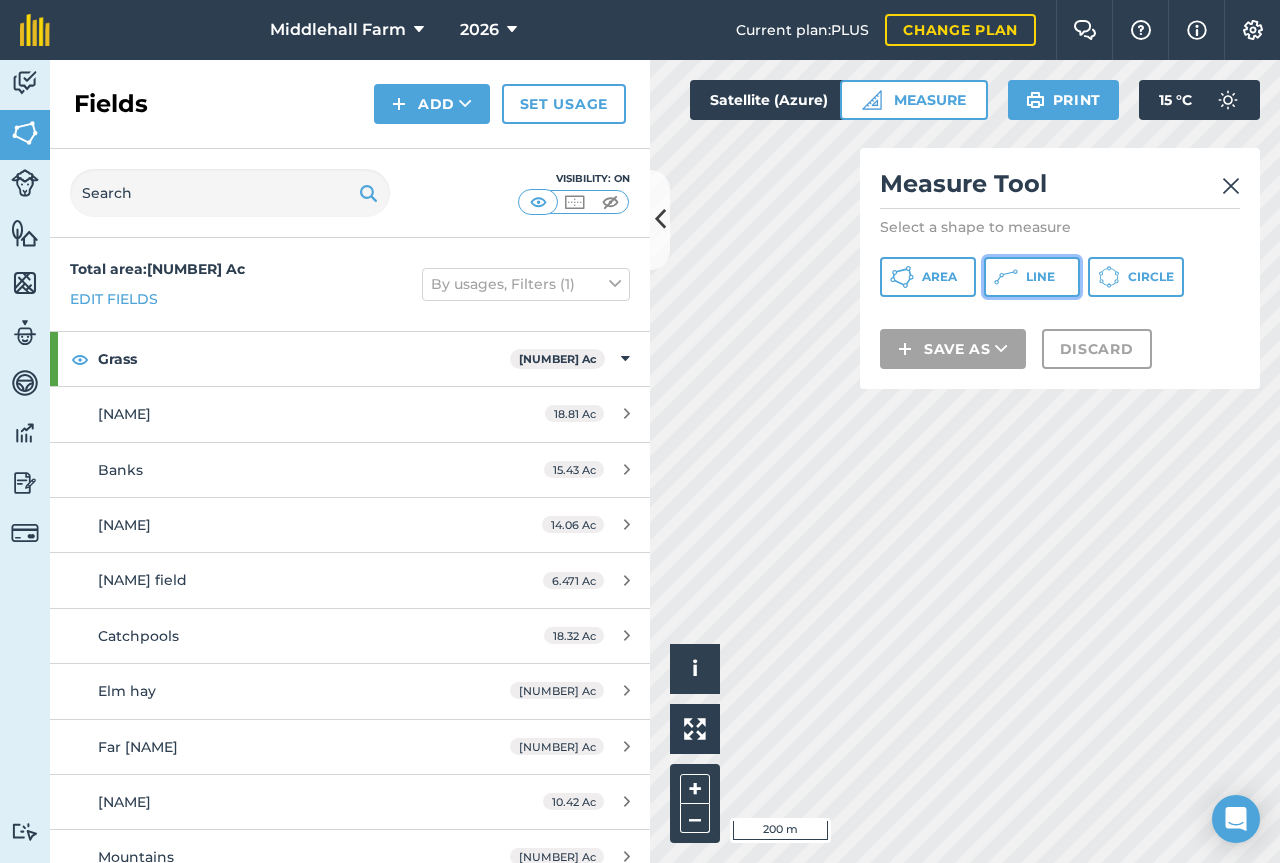 click on "Line" at bounding box center [1040, 277] 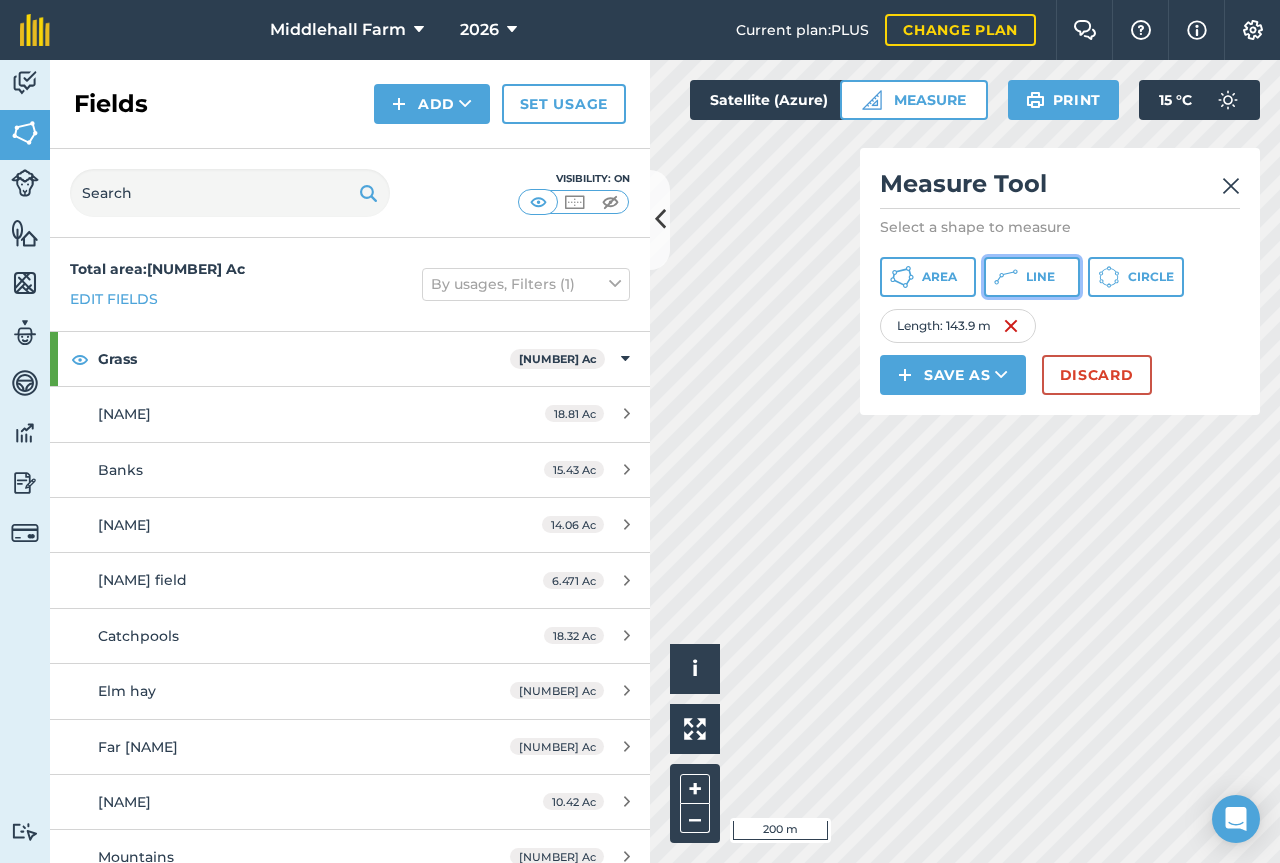 click 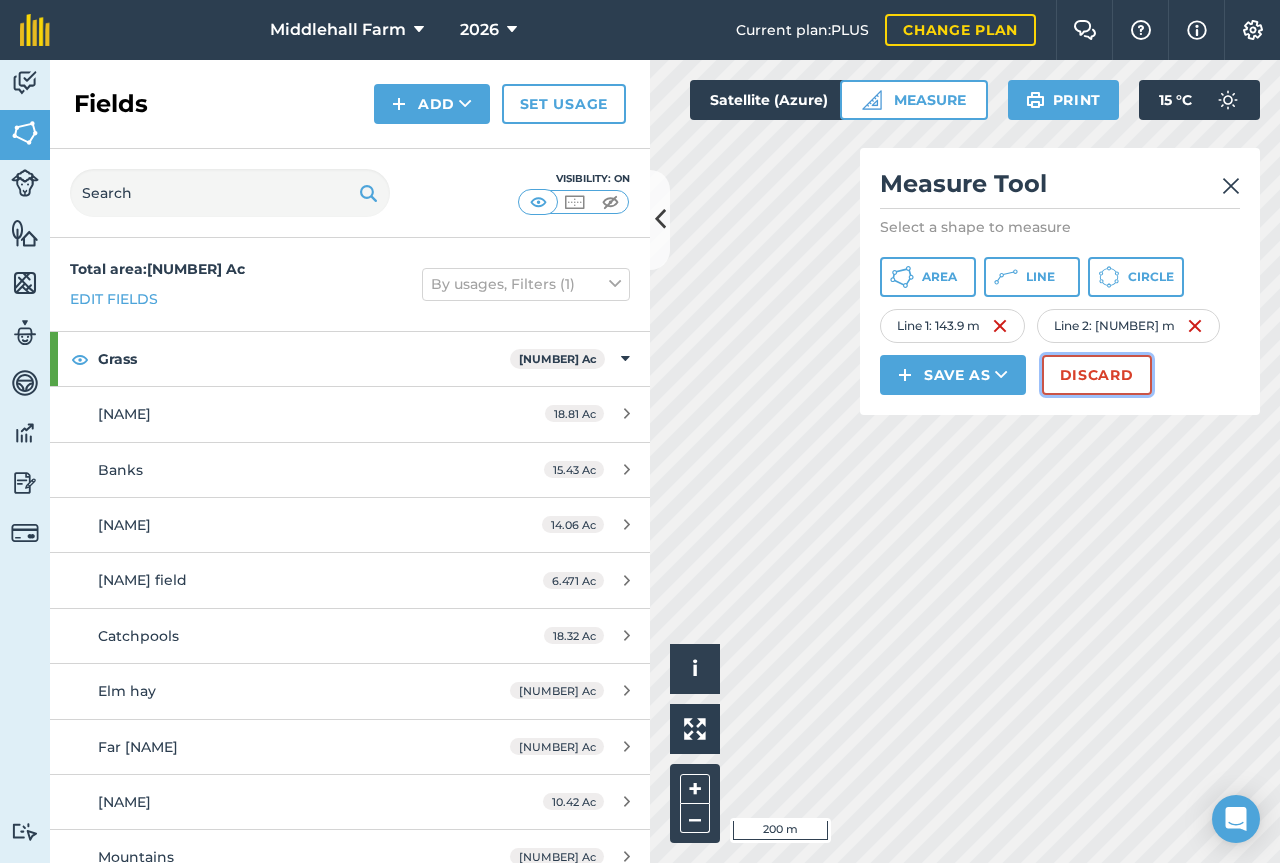 click on "Discard" at bounding box center (1097, 375) 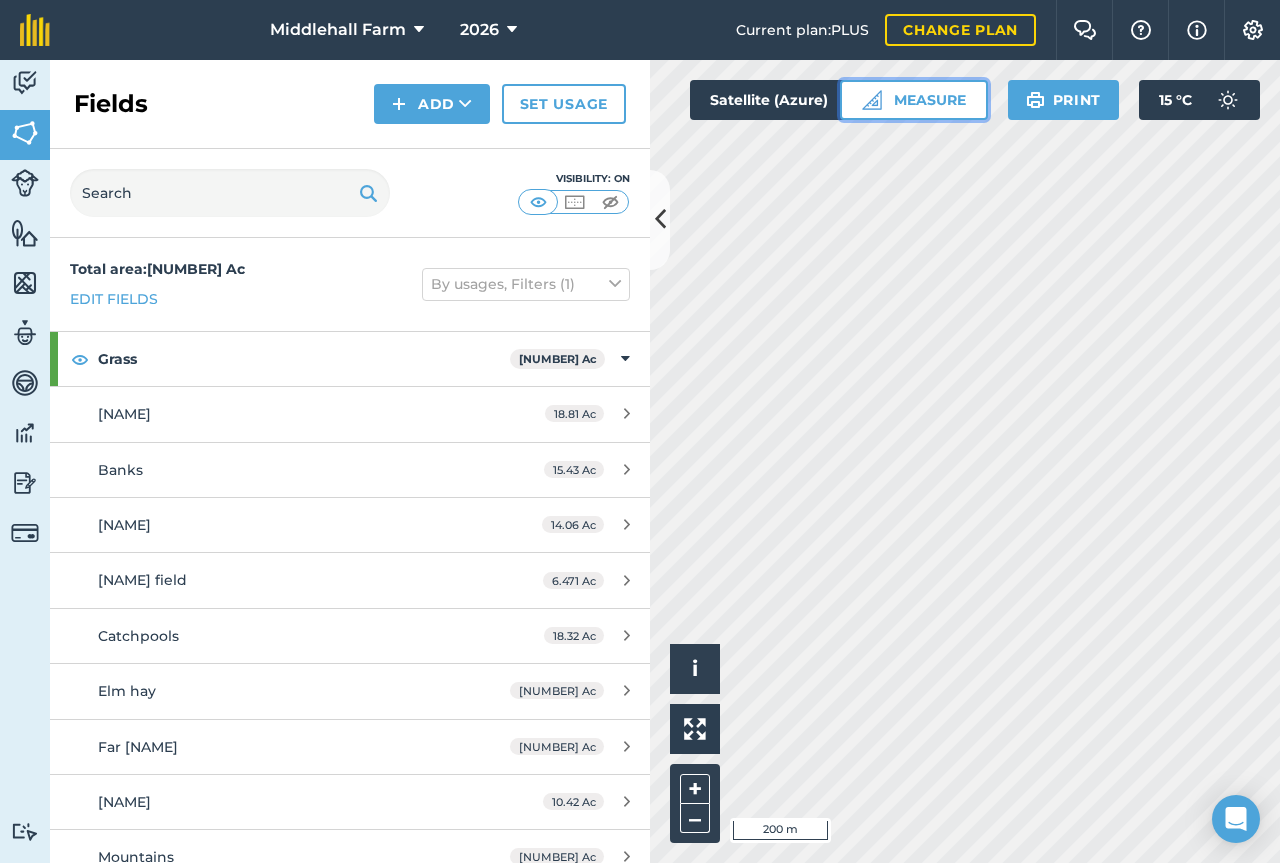 click on "Measure" at bounding box center (914, 100) 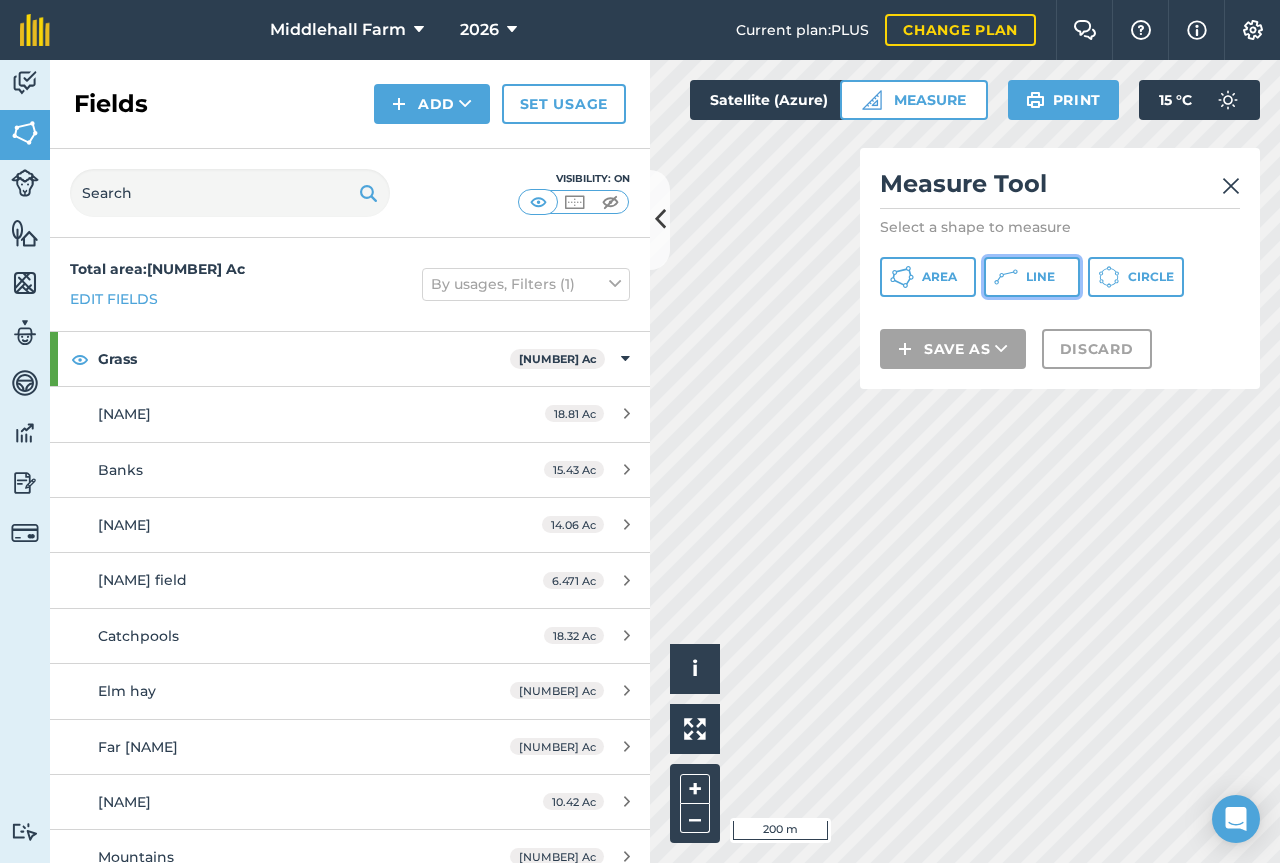 click on "Line" at bounding box center (1040, 277) 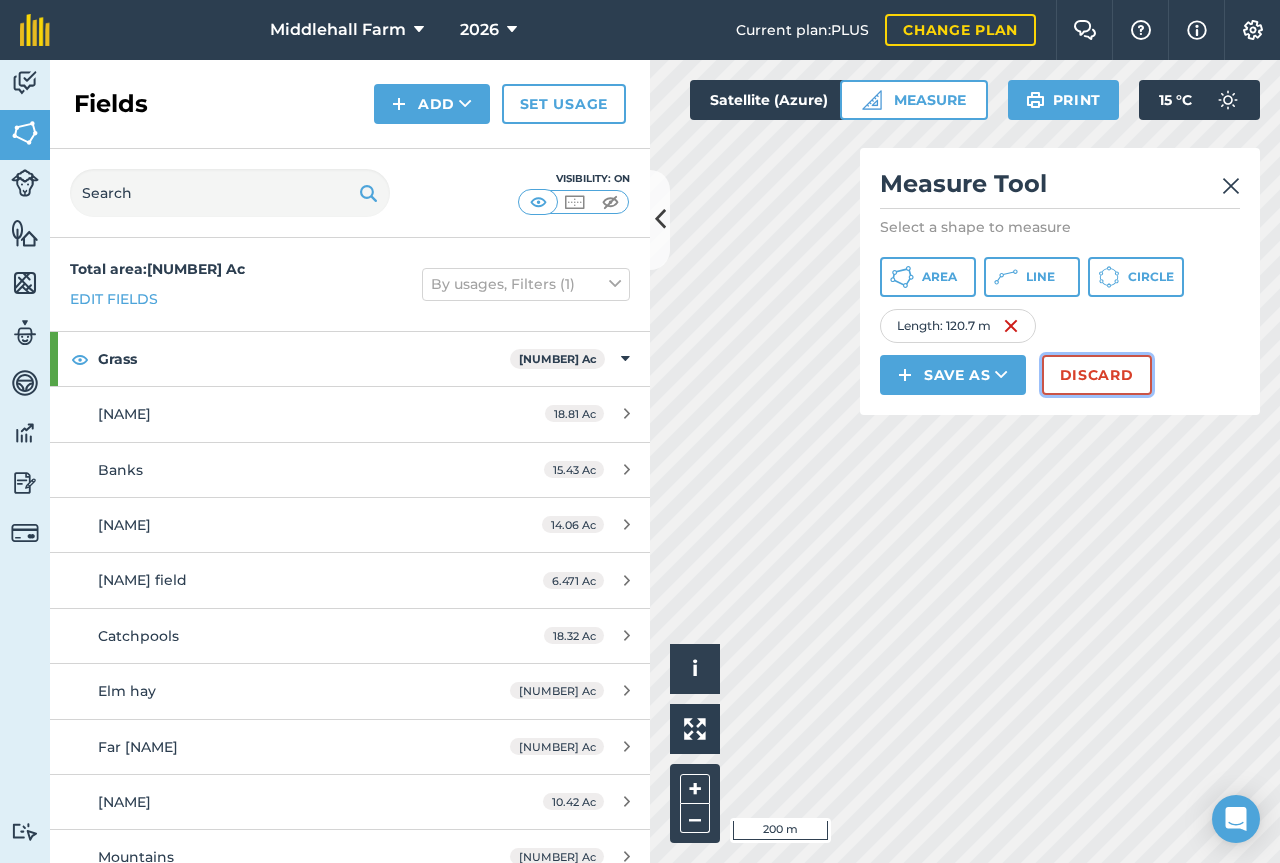 click on "Discard" at bounding box center (1097, 375) 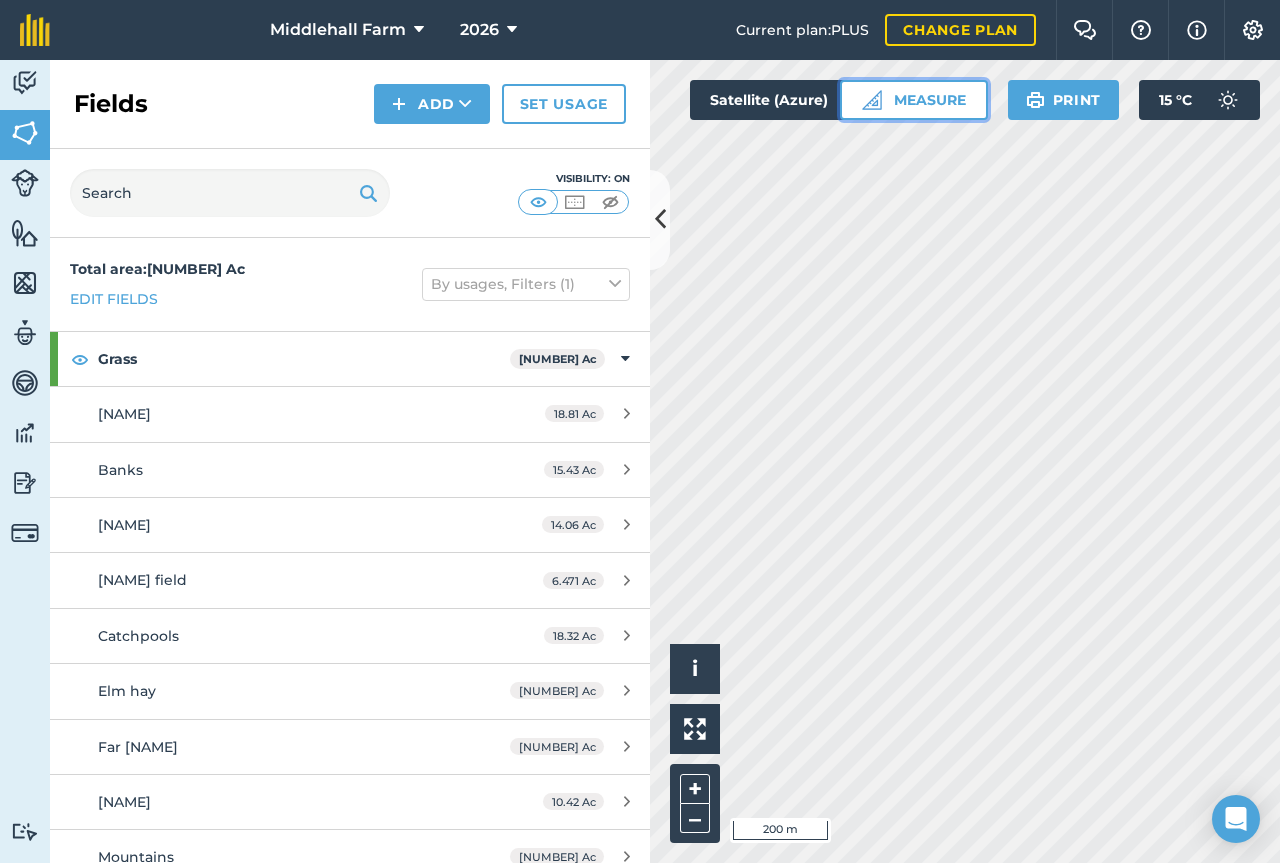 click on "Measure" at bounding box center [914, 100] 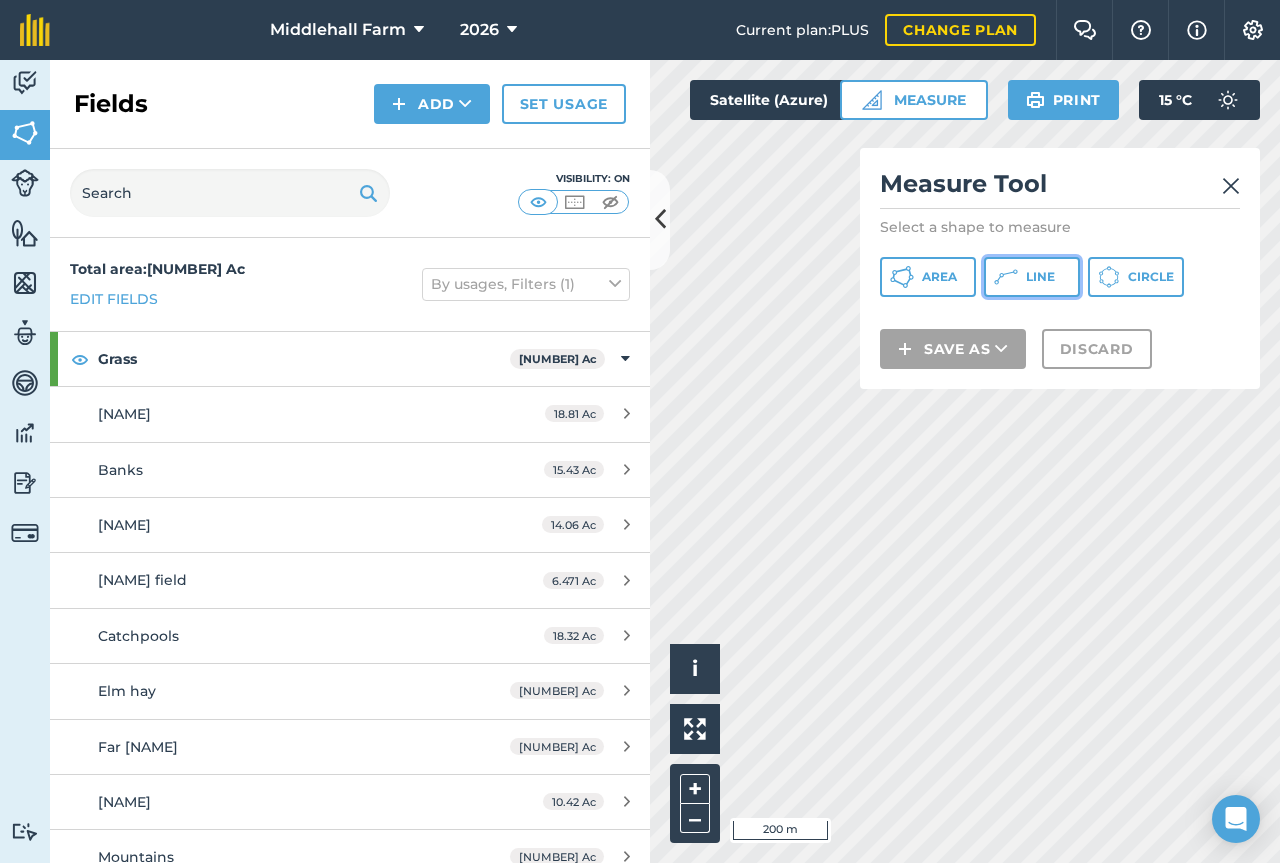click 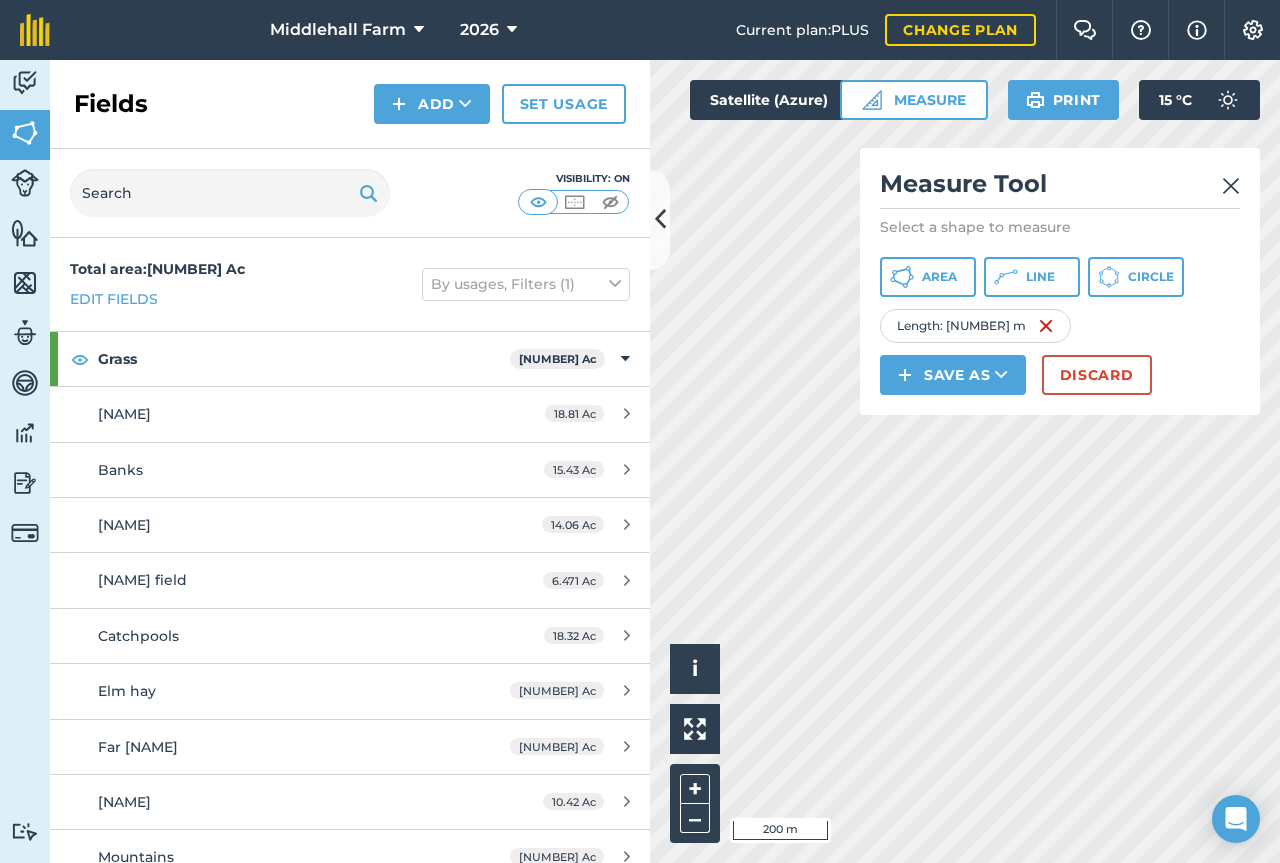 click at bounding box center [1231, 186] 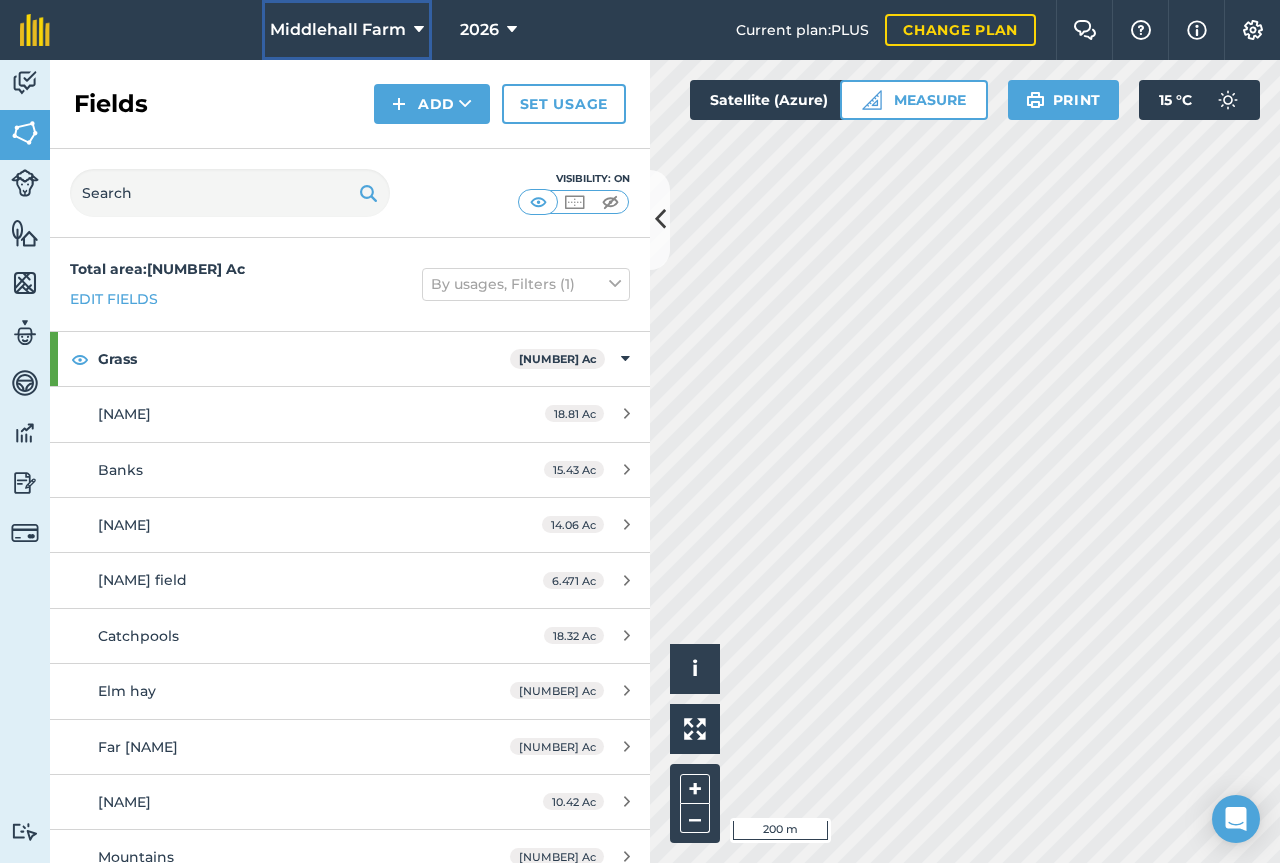 click on "Middlehall Farm" at bounding box center [338, 30] 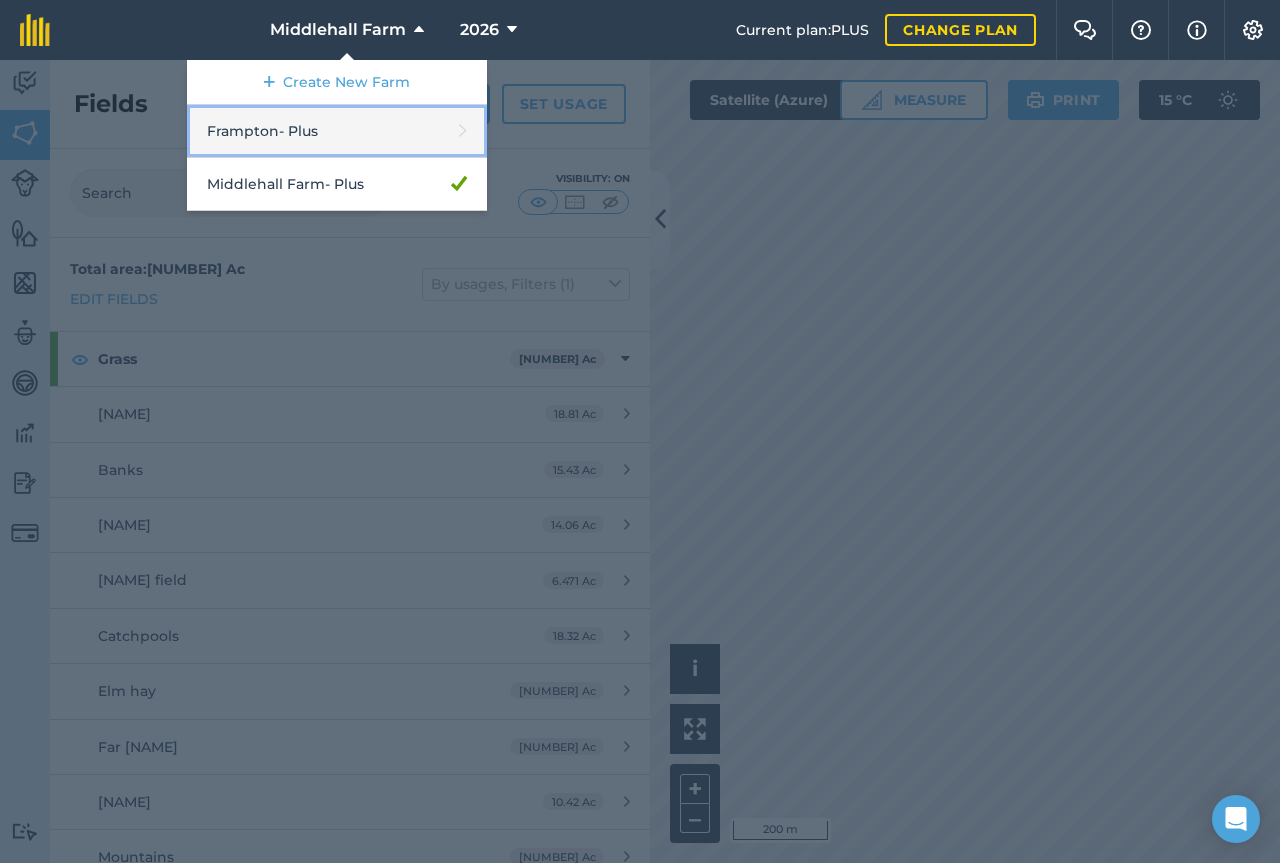 click on "[NAME] - Plus" at bounding box center [337, 131] 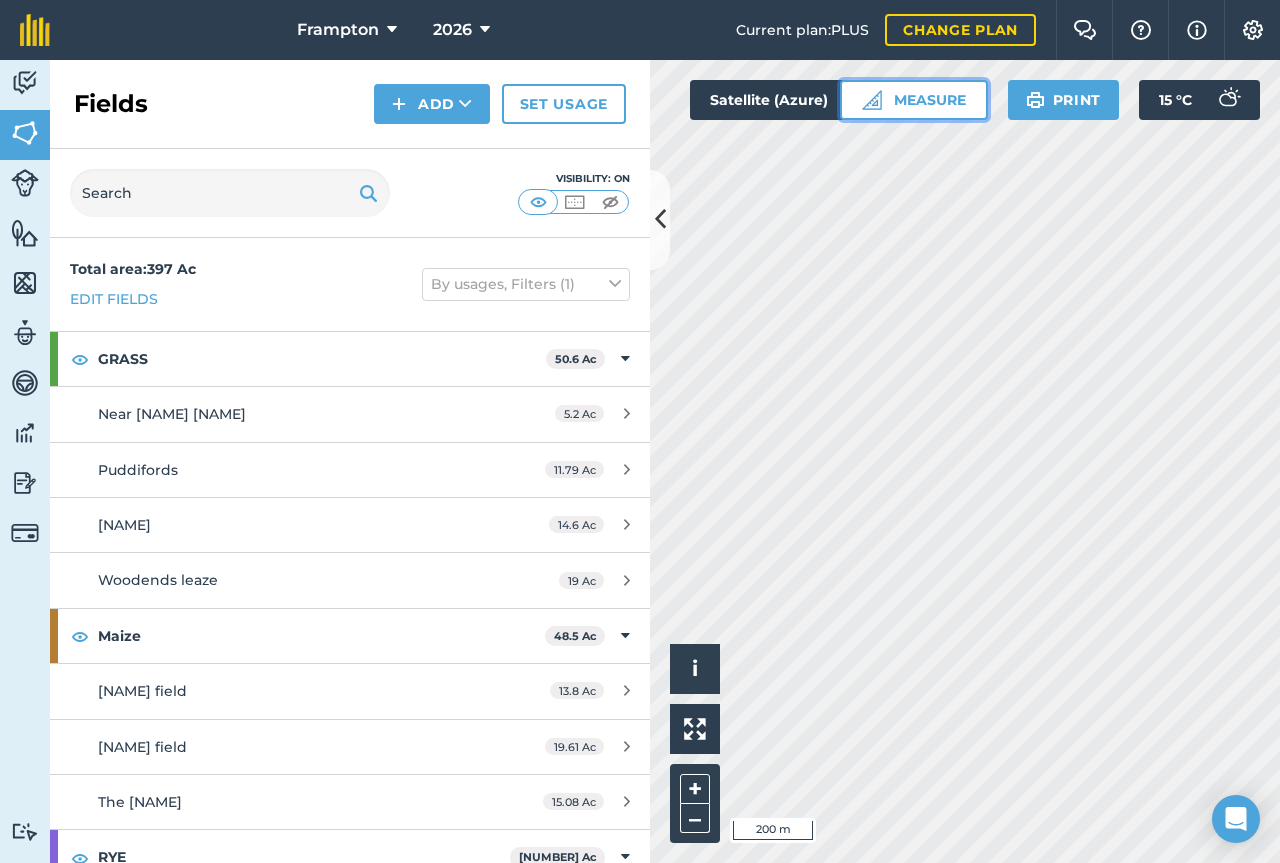 click on "Measure" at bounding box center (914, 100) 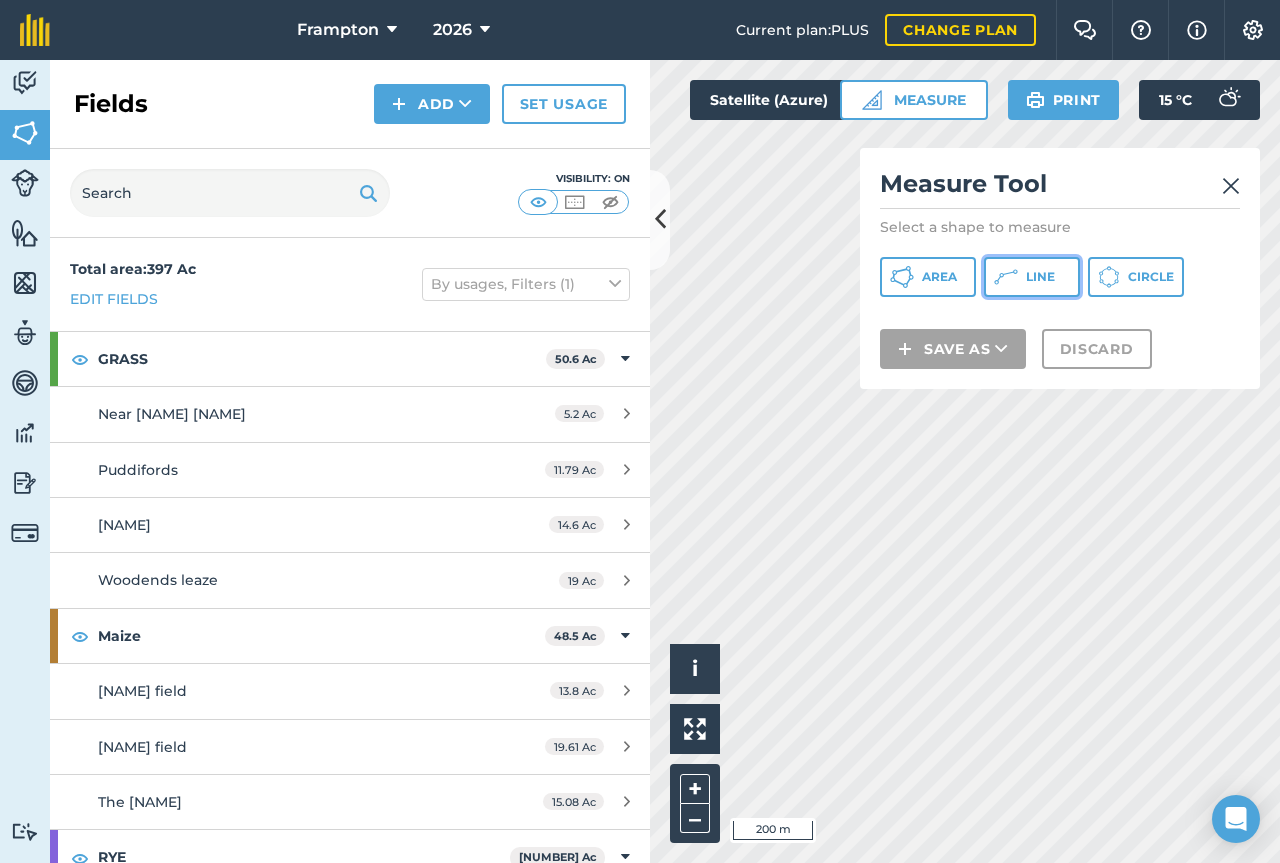 click on "Line" at bounding box center (1040, 277) 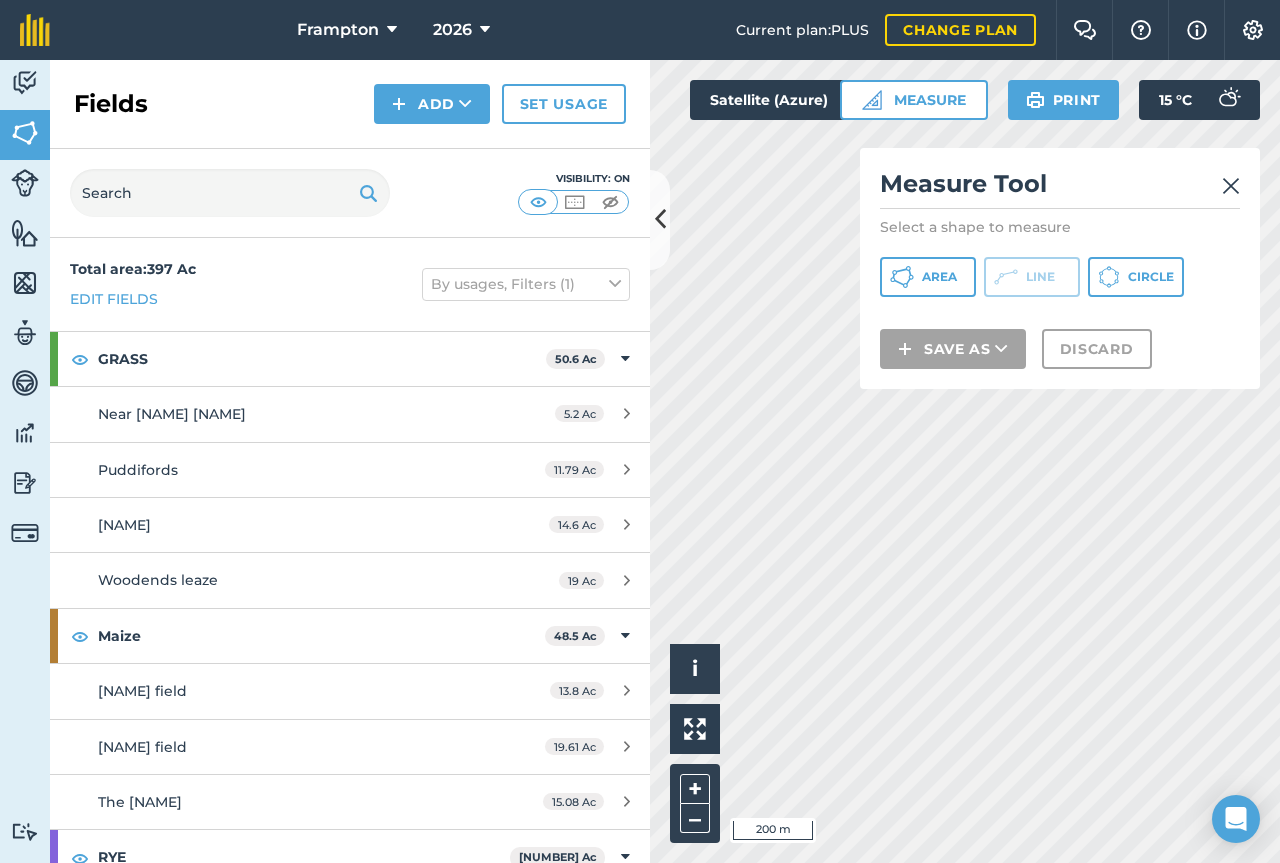 click at bounding box center (1231, 186) 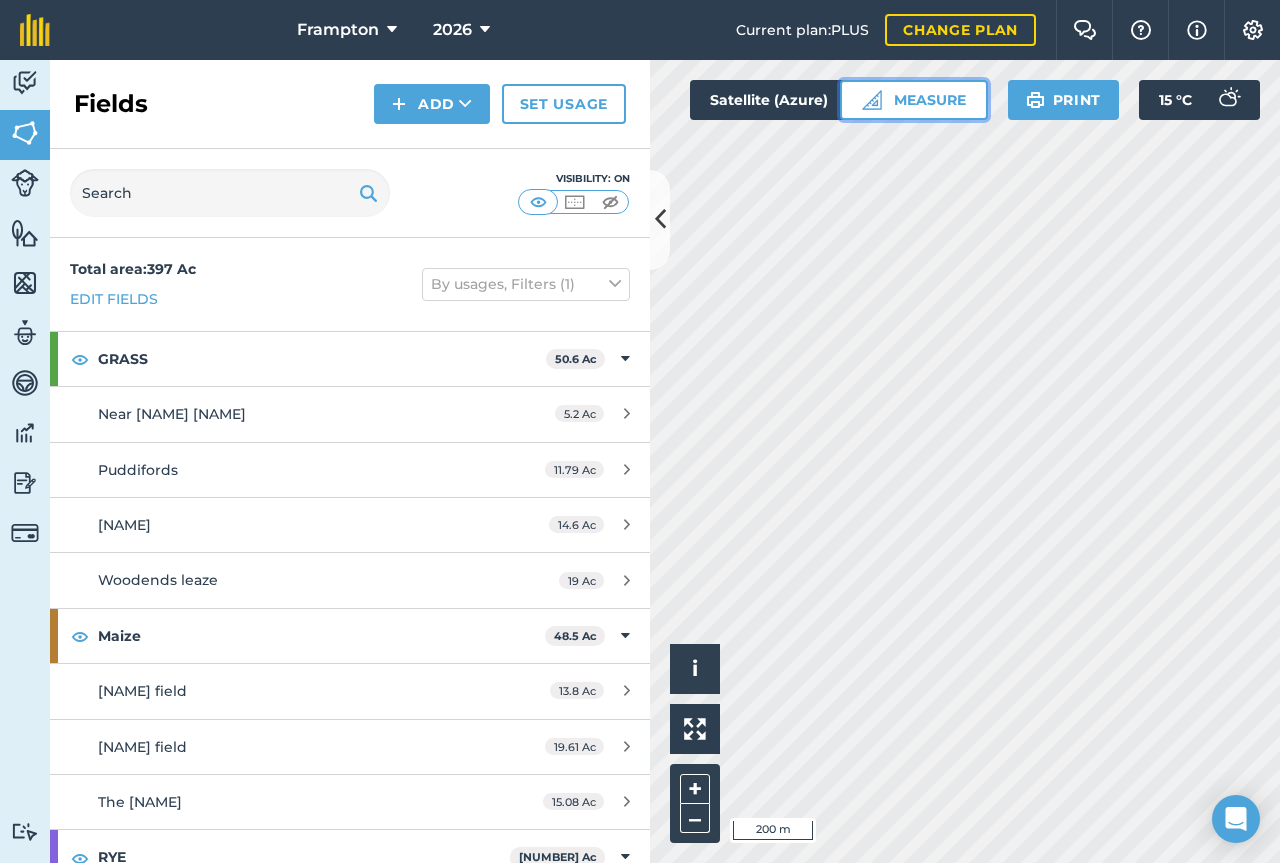 click at bounding box center (872, 100) 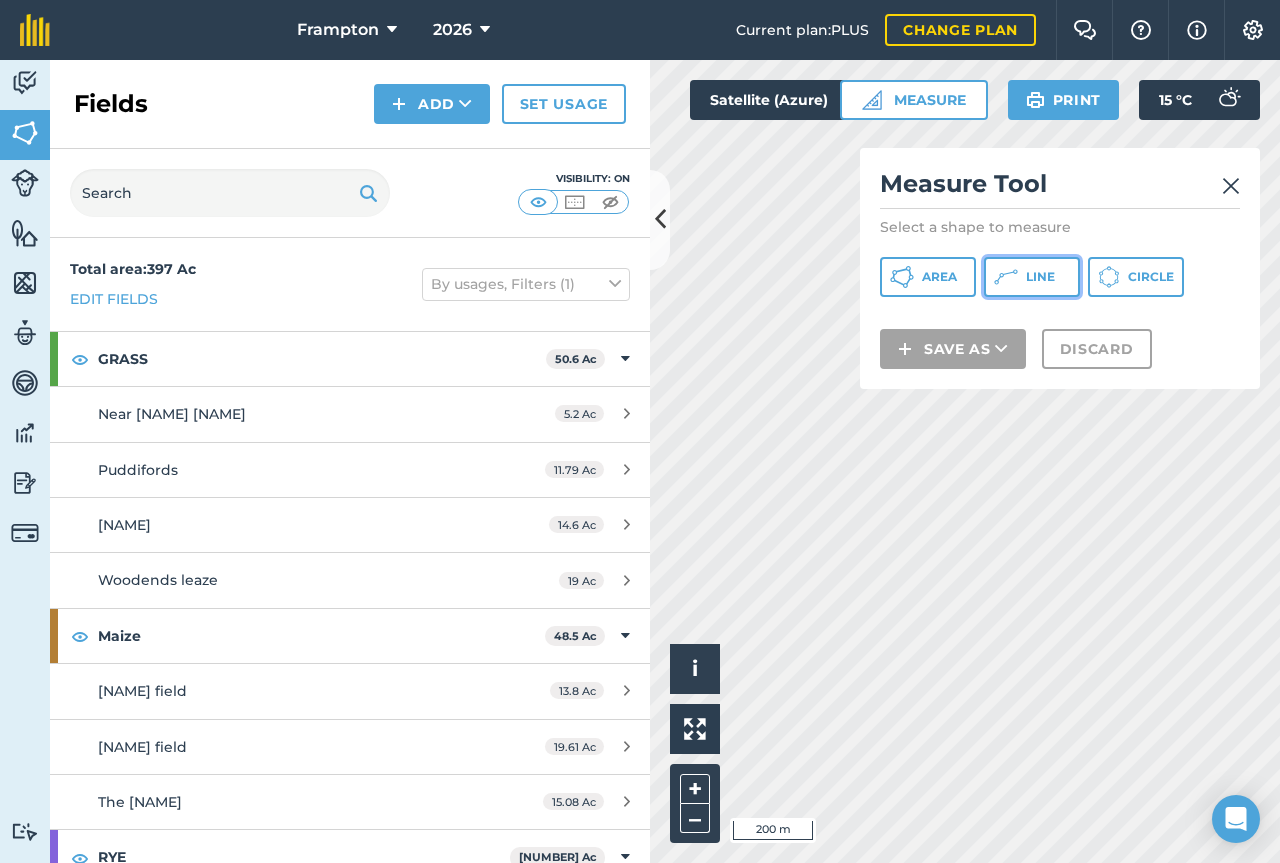 click on "Line" at bounding box center [1032, 277] 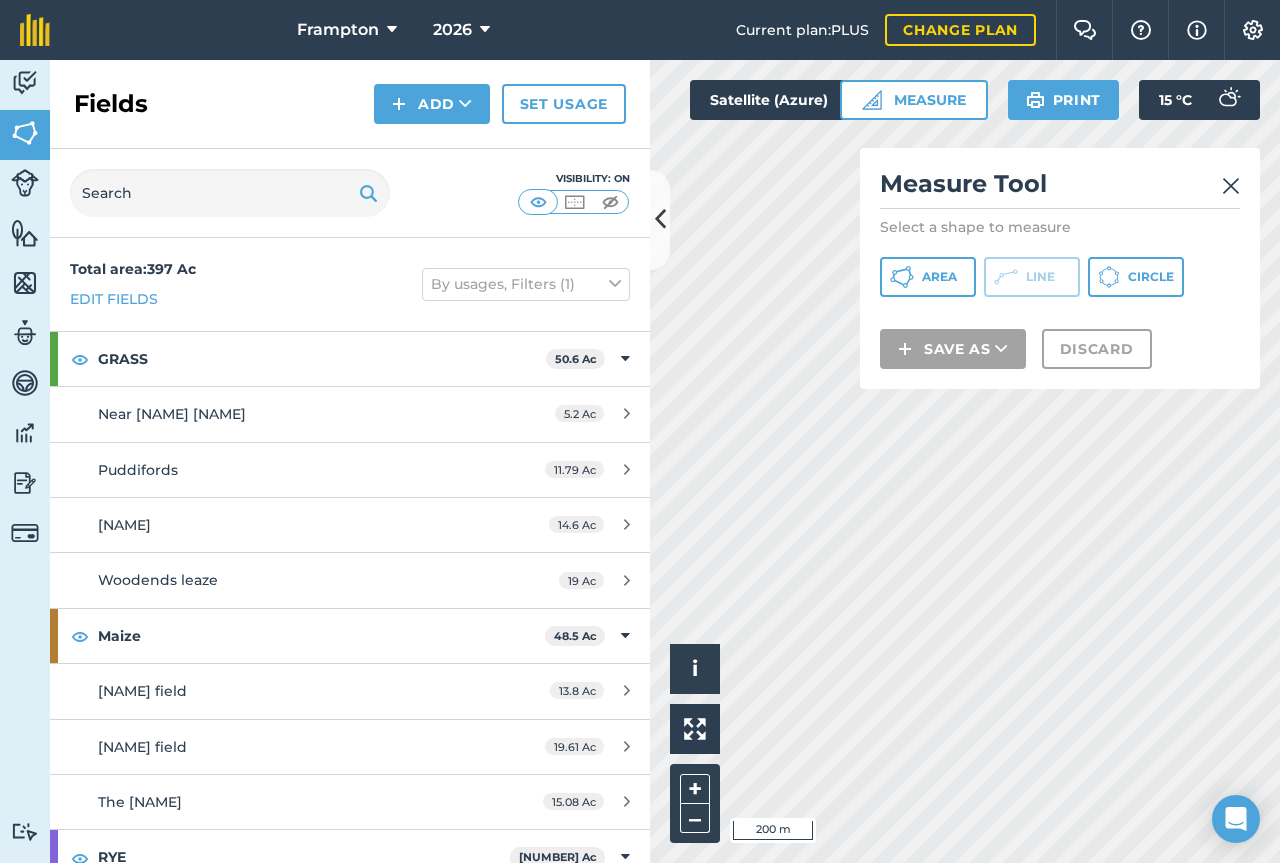 click at bounding box center [1231, 186] 